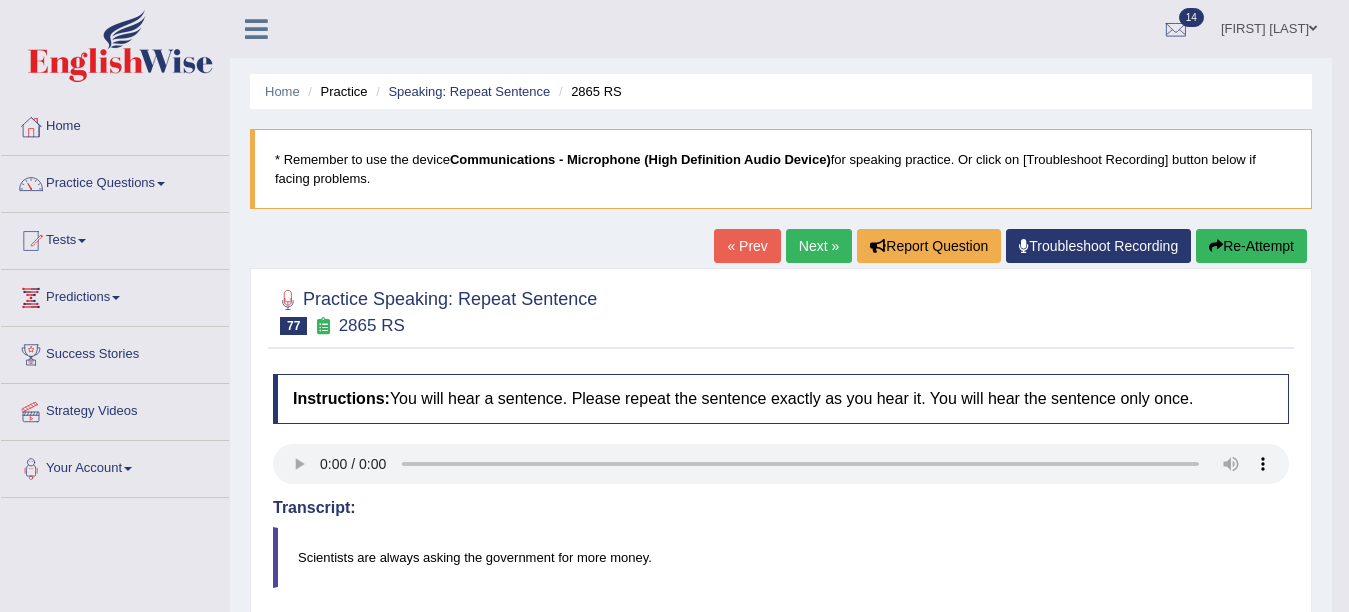 scroll, scrollTop: 0, scrollLeft: 0, axis: both 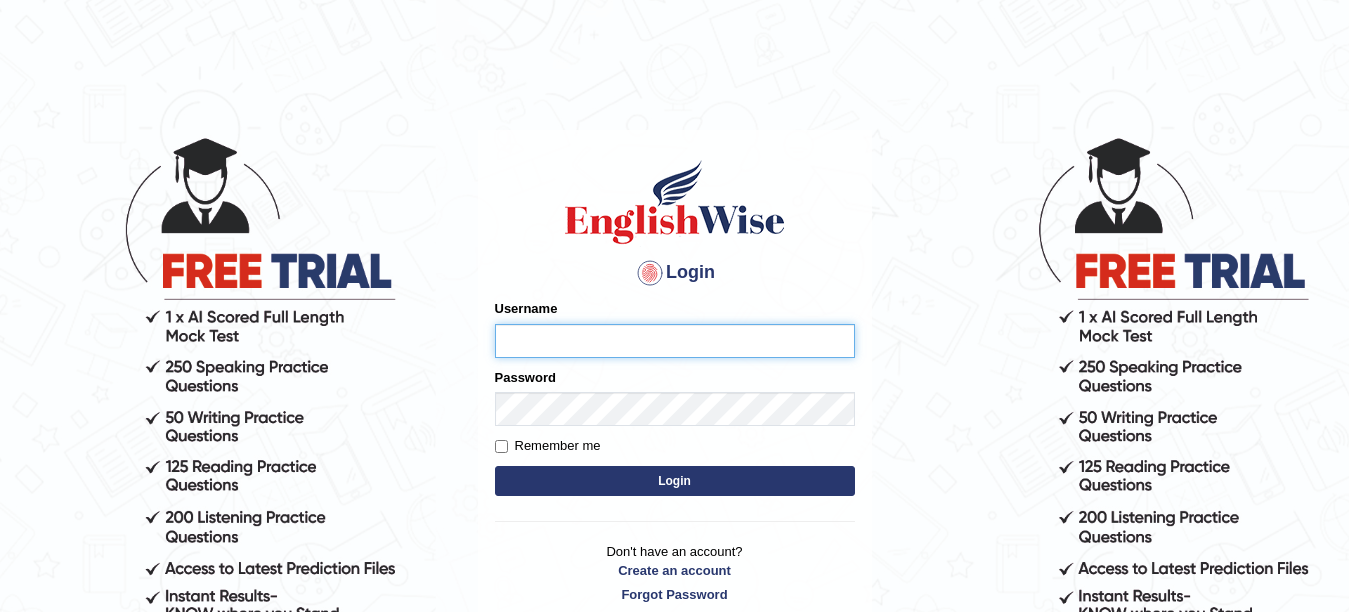 type on "khoderchamma_parramatta" 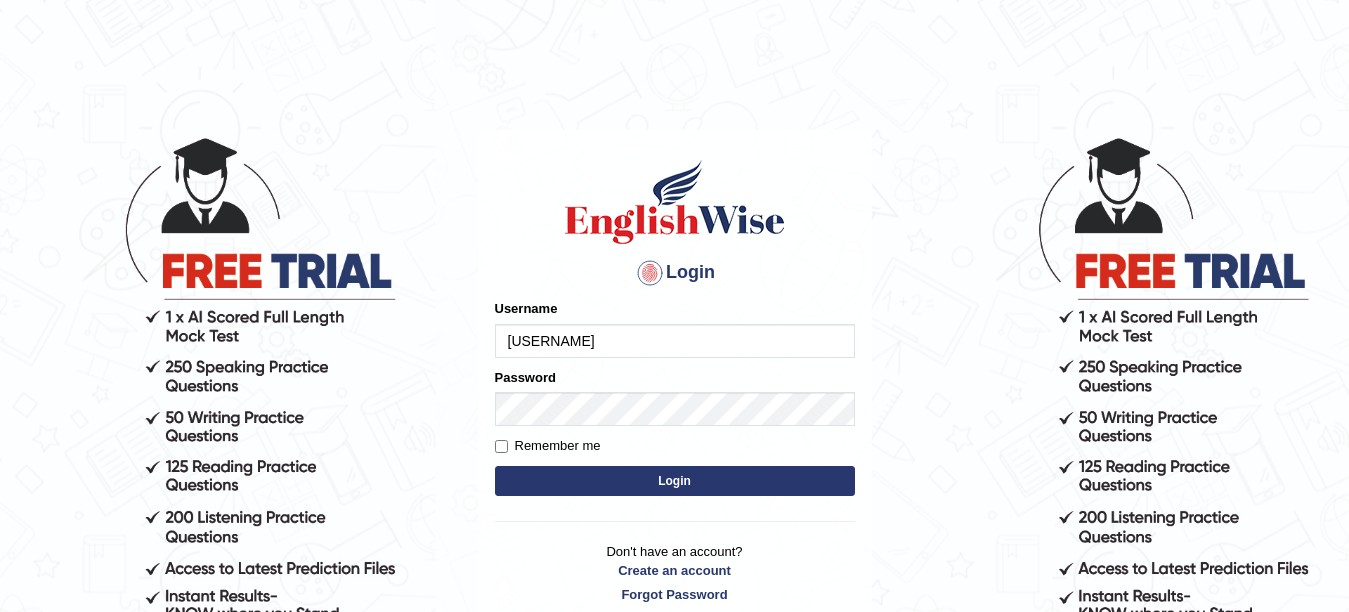 scroll, scrollTop: 0, scrollLeft: 0, axis: both 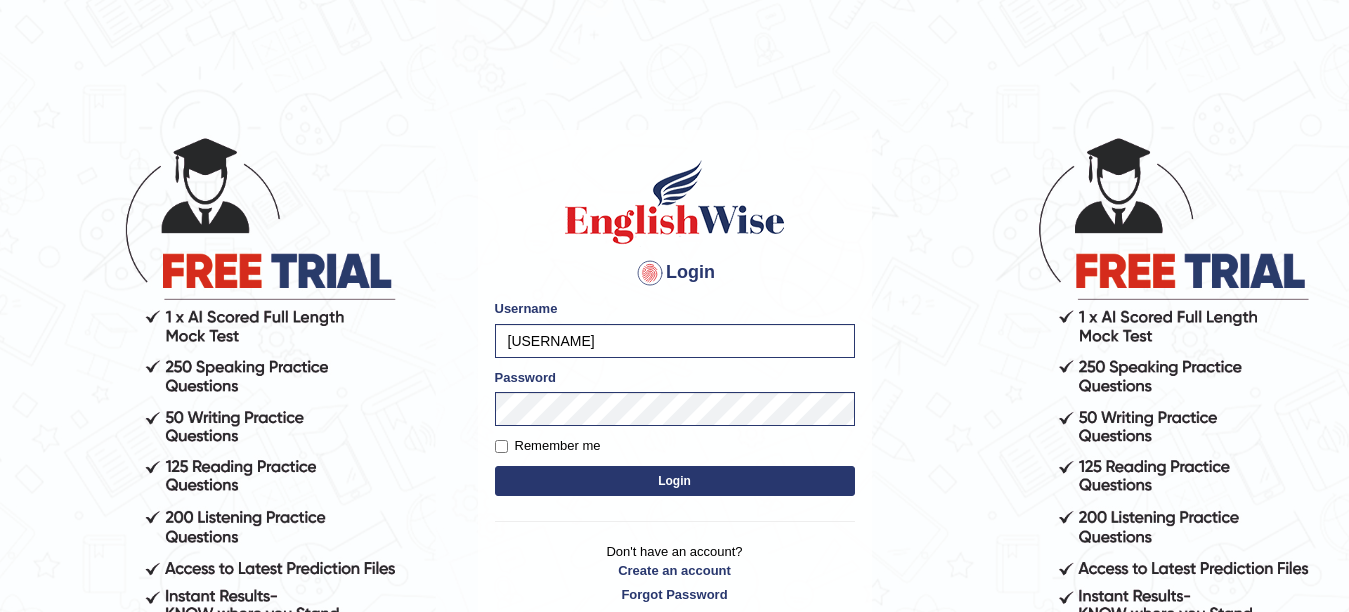 click on "Login
Please fix the following errors:
Username
khoderchamma_parramatta
Password
Remember me
Login
Don't have an account?
Create an account
Forgot Password
2025 ©  English Wise.  All Rights Reserved  Back to English Wise" at bounding box center [674, 373] 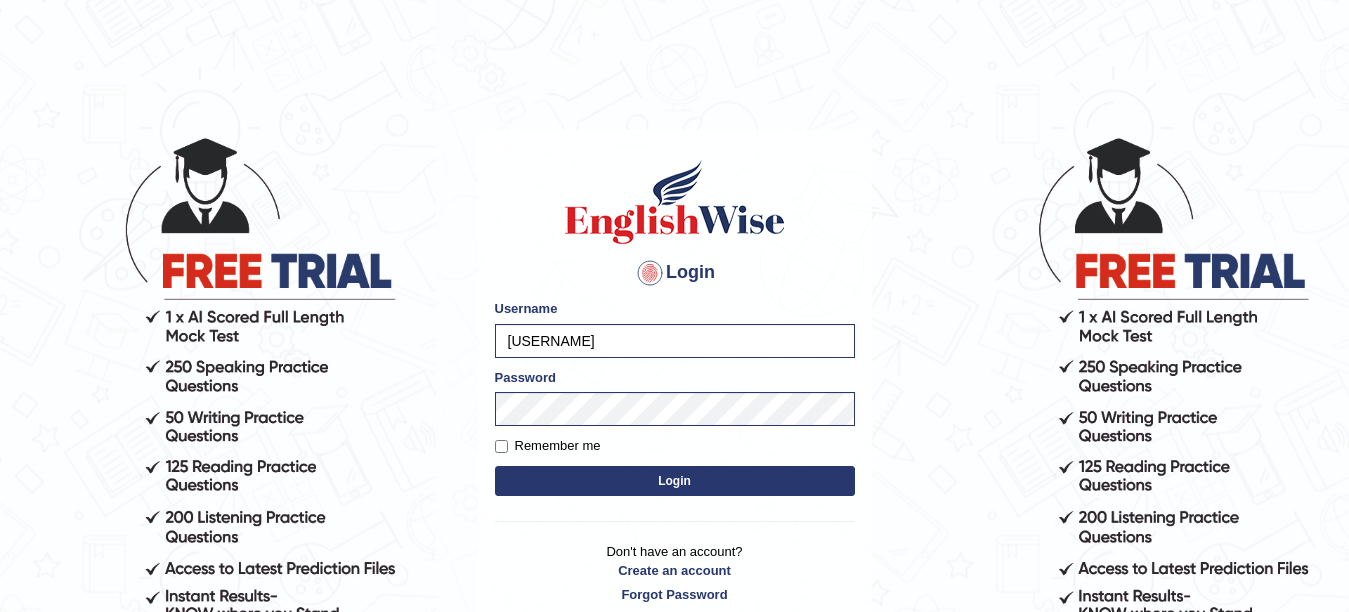 click on "Login" at bounding box center (675, 481) 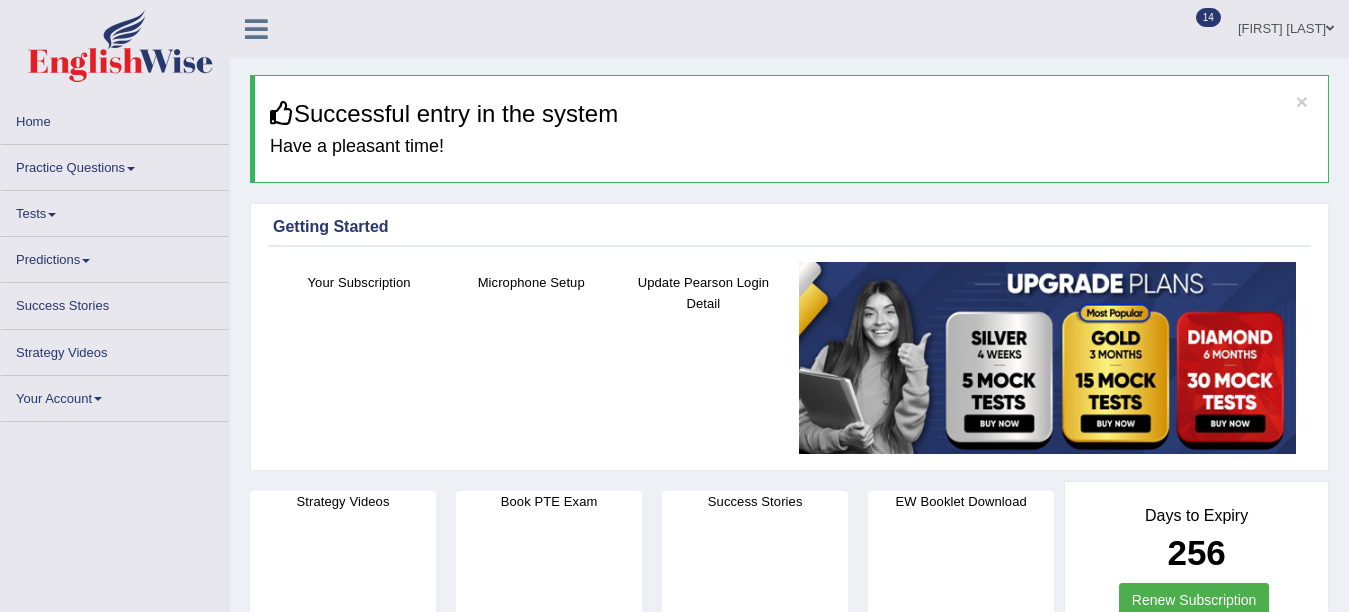 scroll, scrollTop: 0, scrollLeft: 0, axis: both 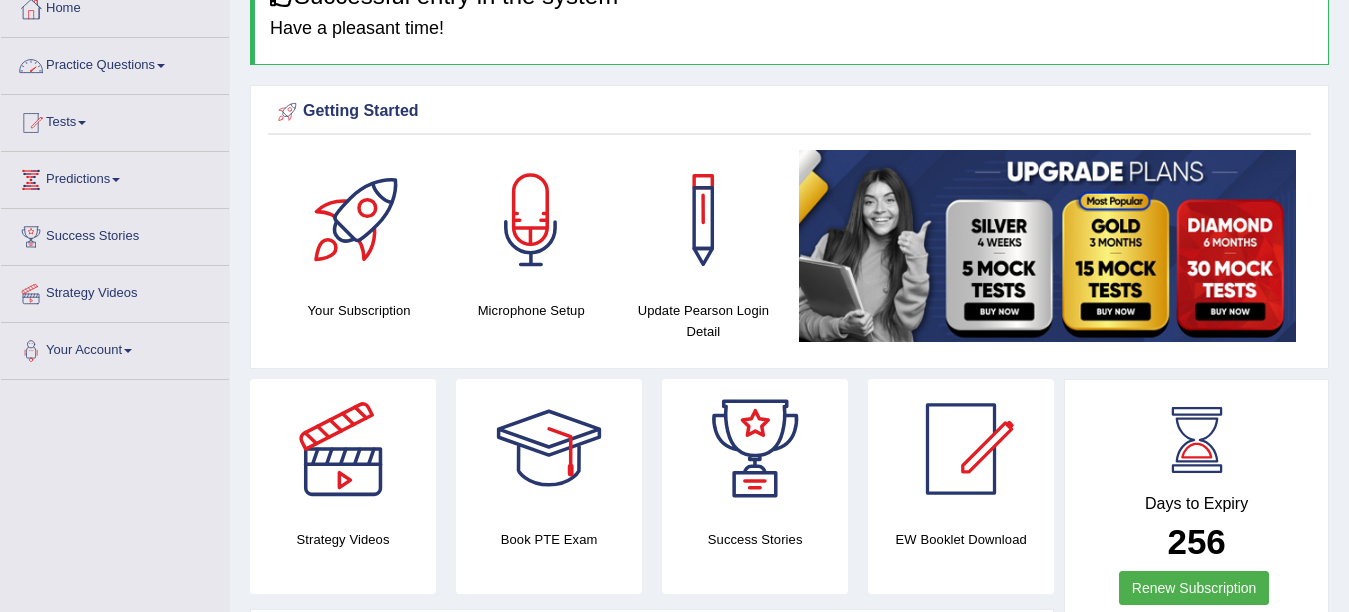 click on "Practice Questions" at bounding box center (115, 63) 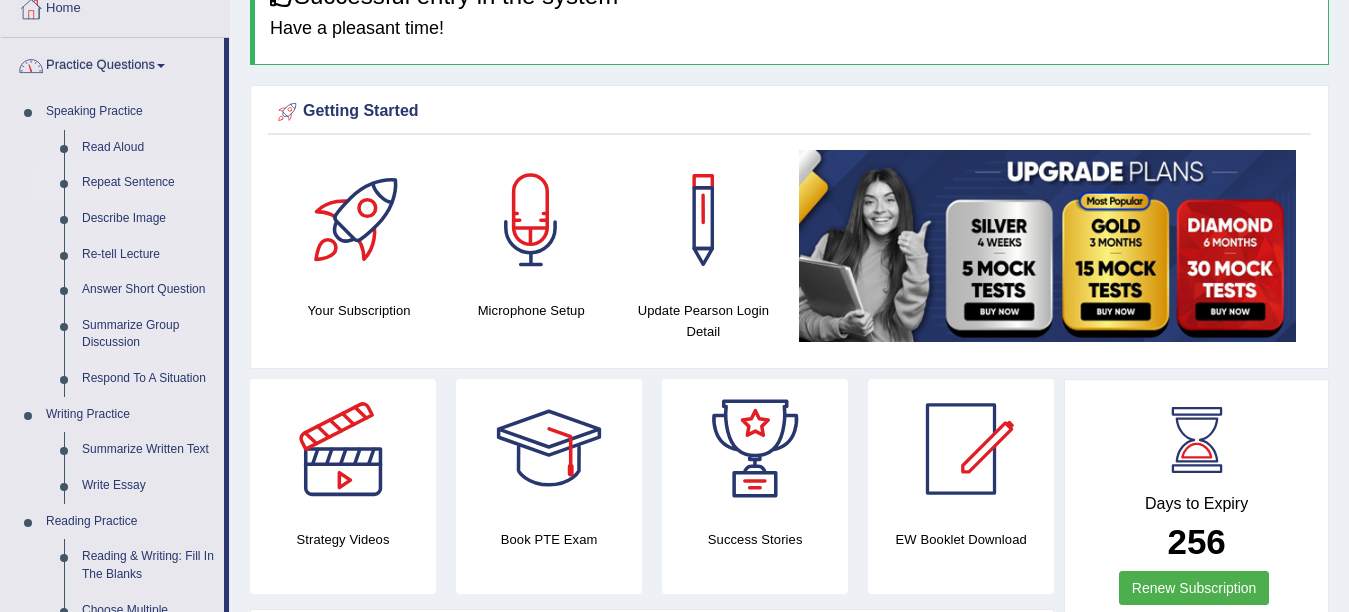 click on "Repeat Sentence" at bounding box center (148, 183) 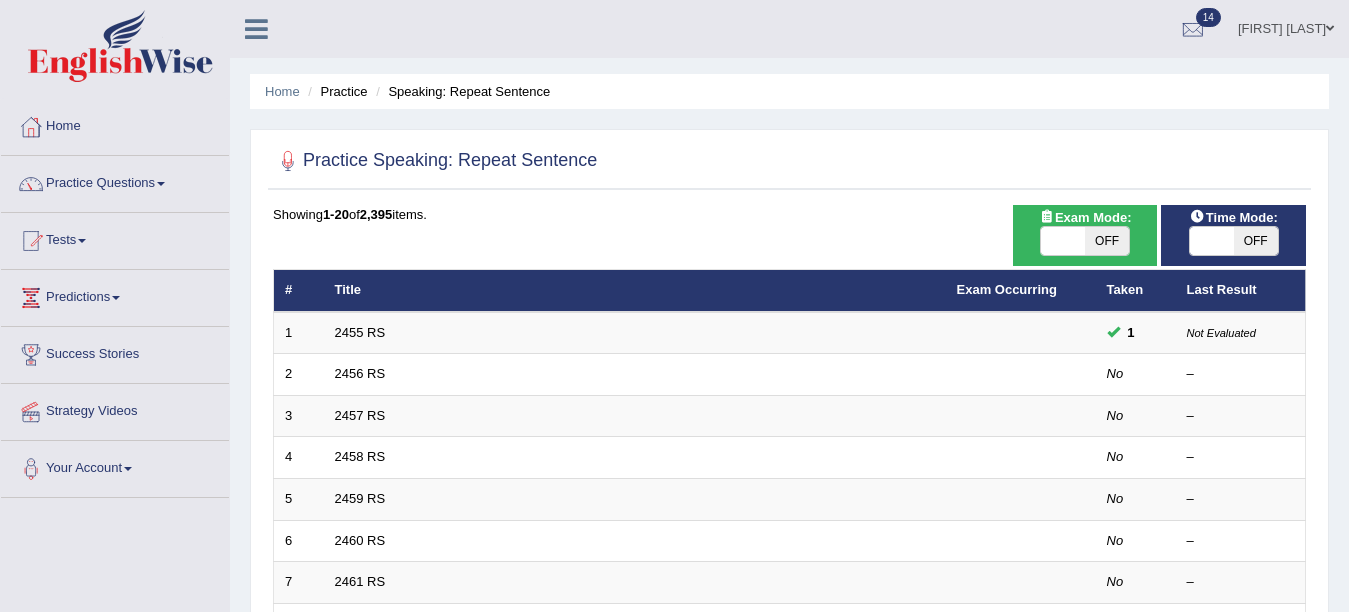 scroll, scrollTop: 0, scrollLeft: 0, axis: both 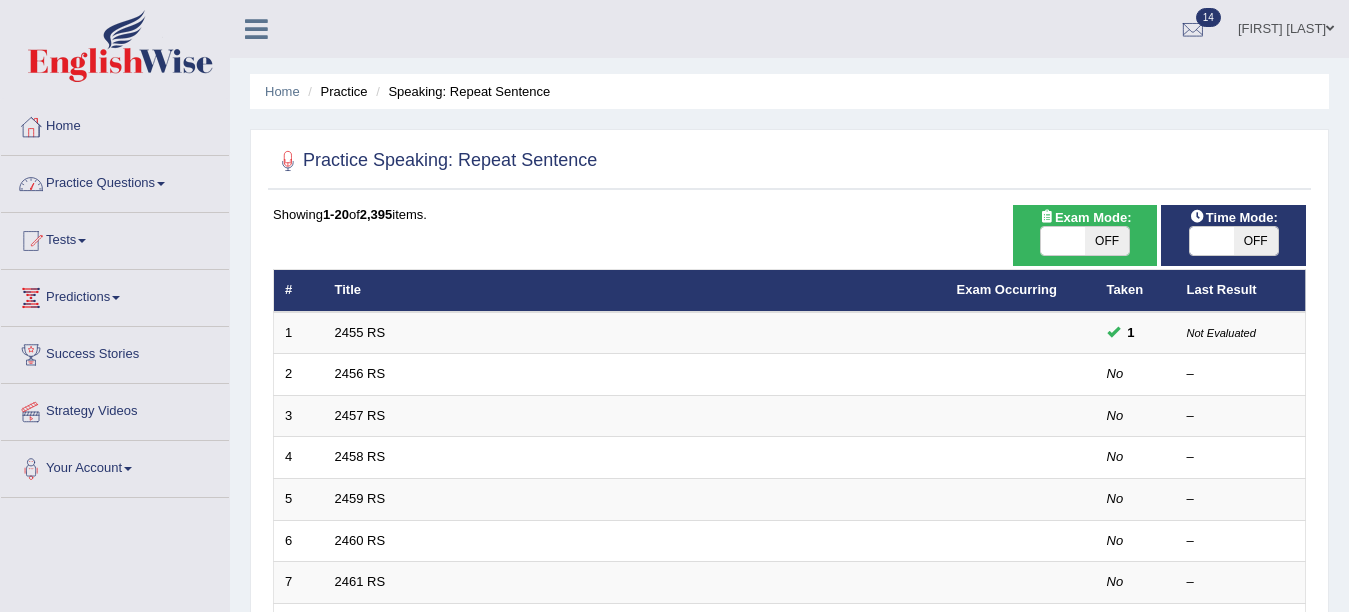 click at bounding box center [1063, 241] 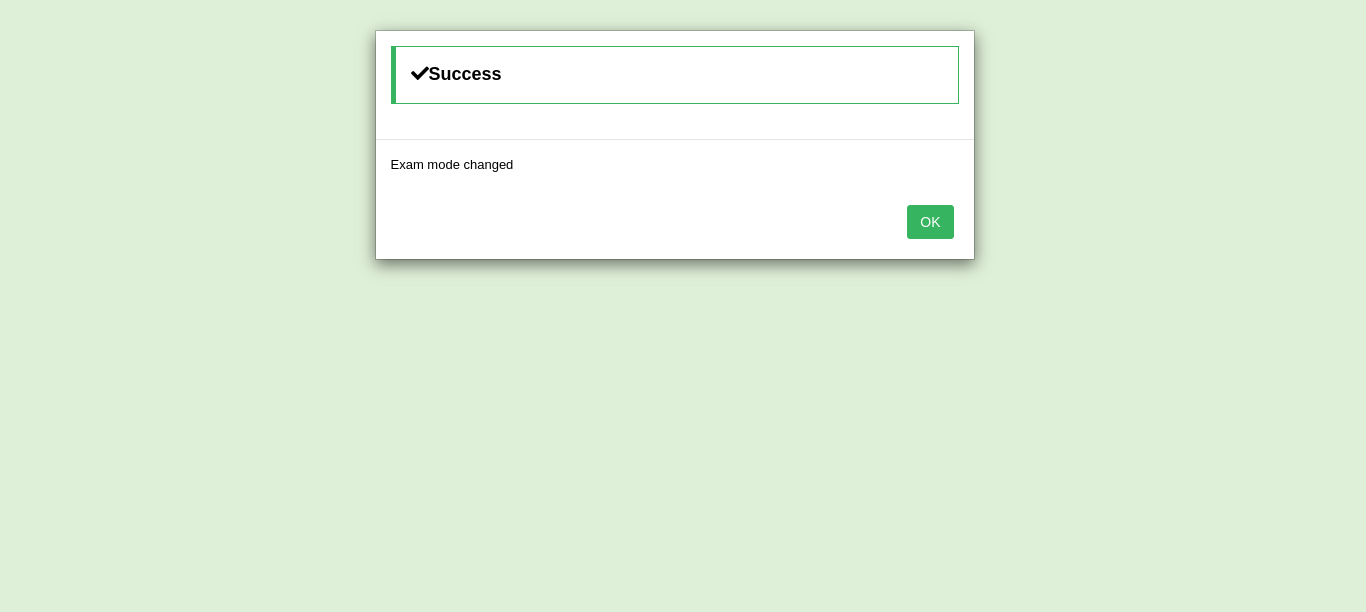type 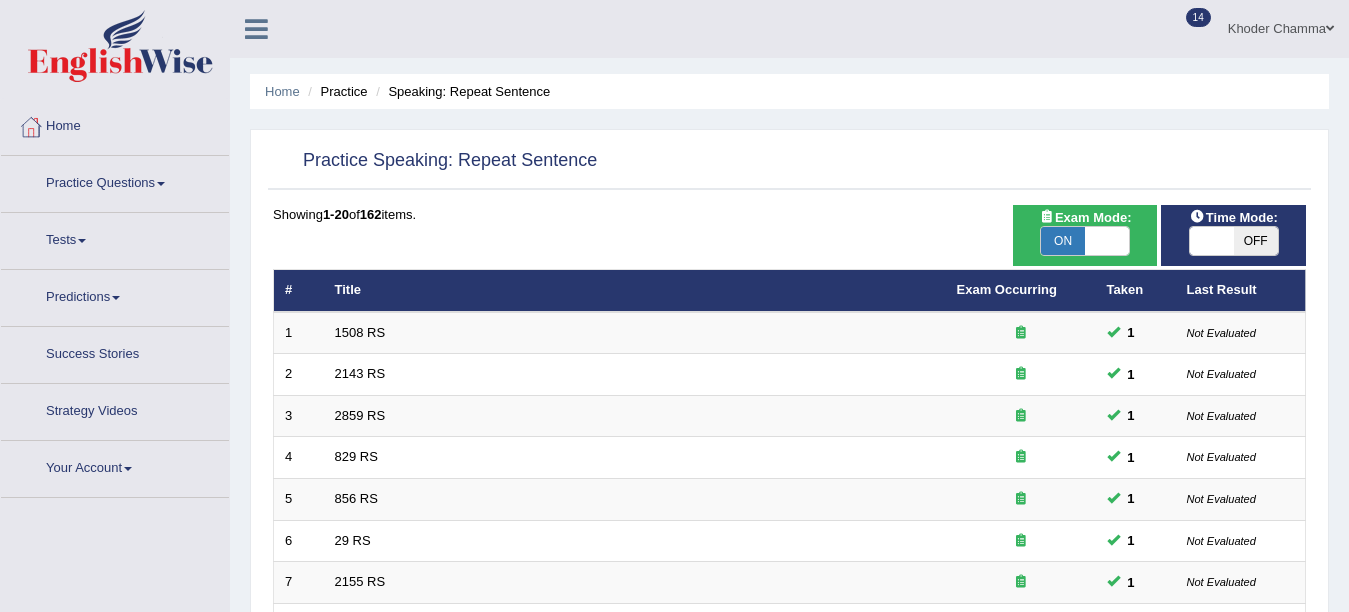 scroll, scrollTop: 0, scrollLeft: 0, axis: both 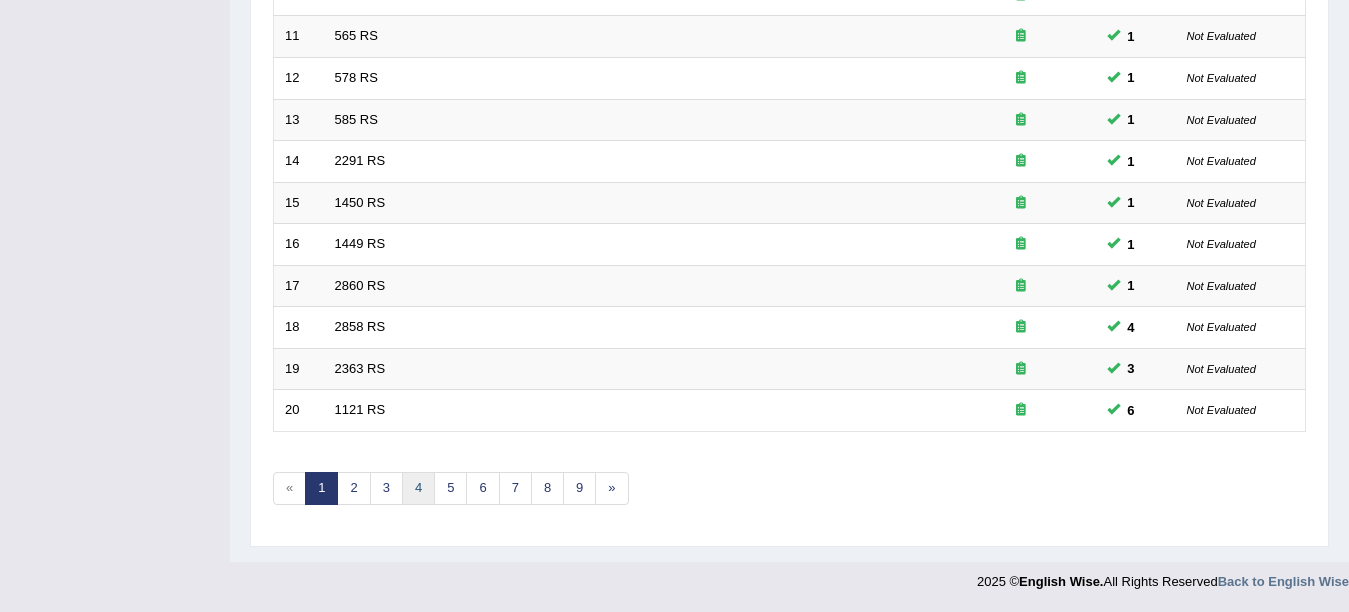 click on "4" at bounding box center (418, 488) 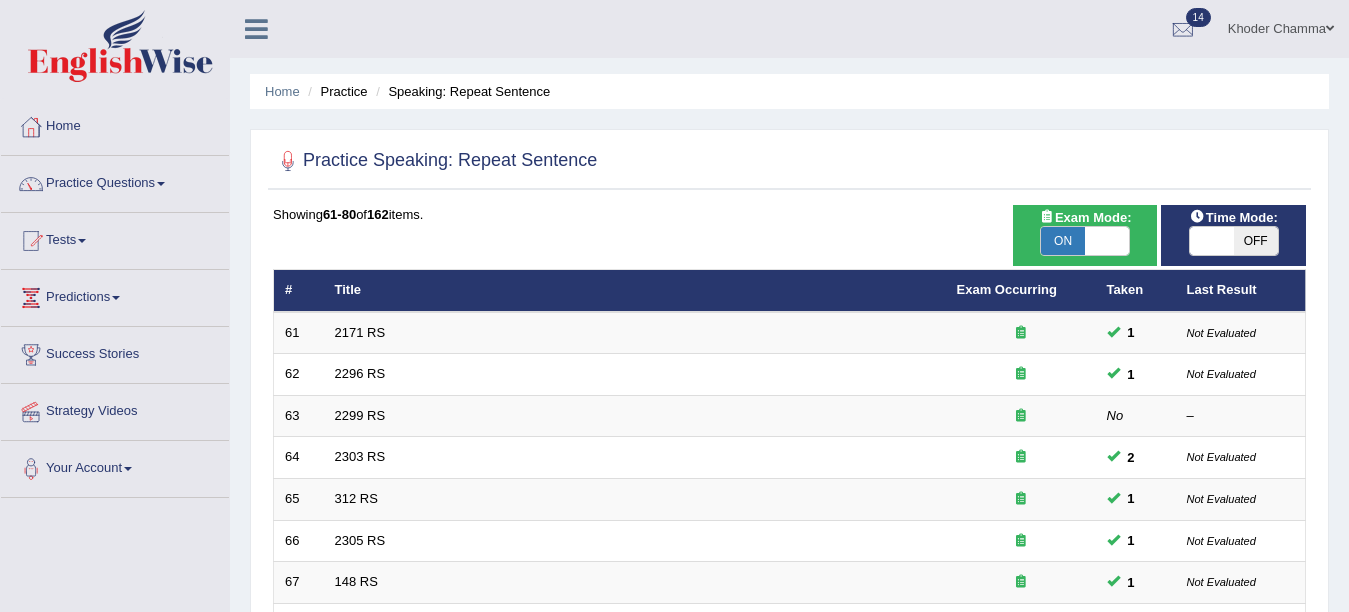scroll, scrollTop: 0, scrollLeft: 0, axis: both 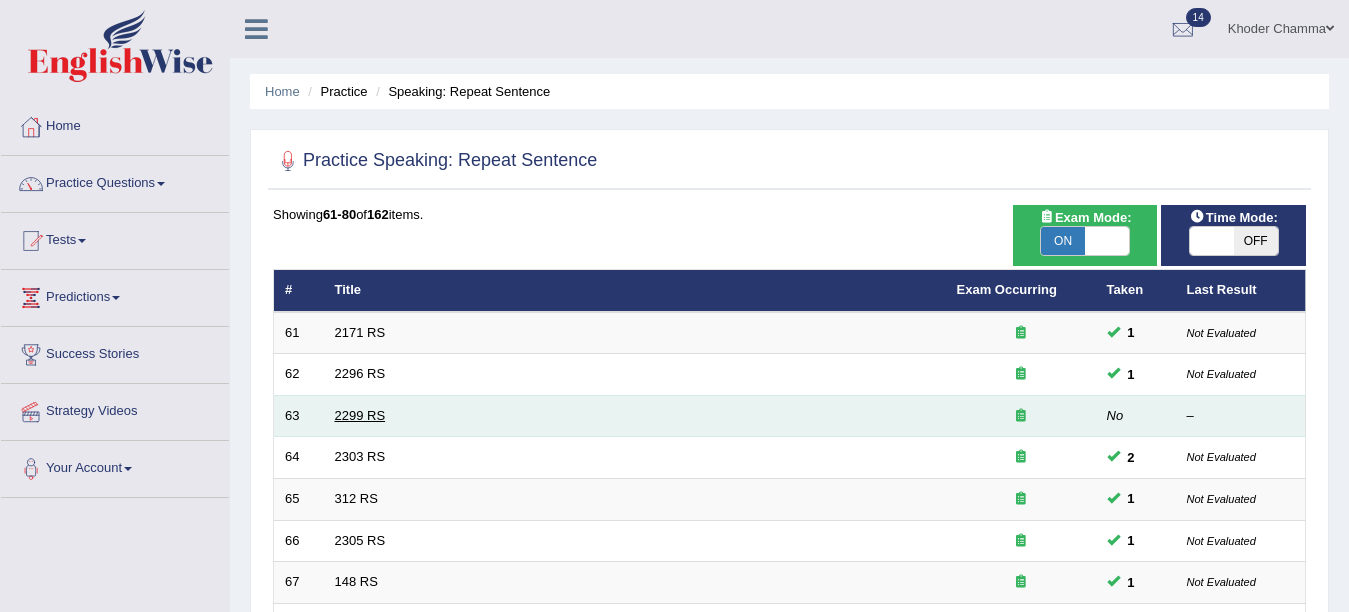click on "2299 RS" at bounding box center (360, 415) 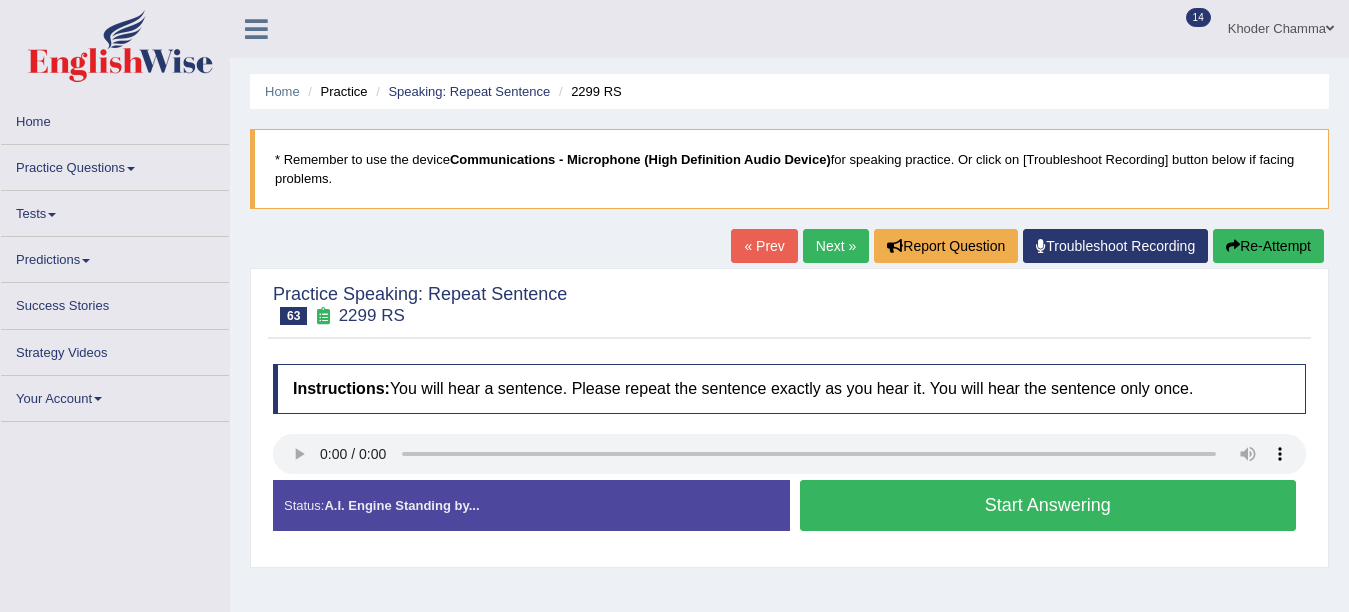 scroll, scrollTop: 0, scrollLeft: 0, axis: both 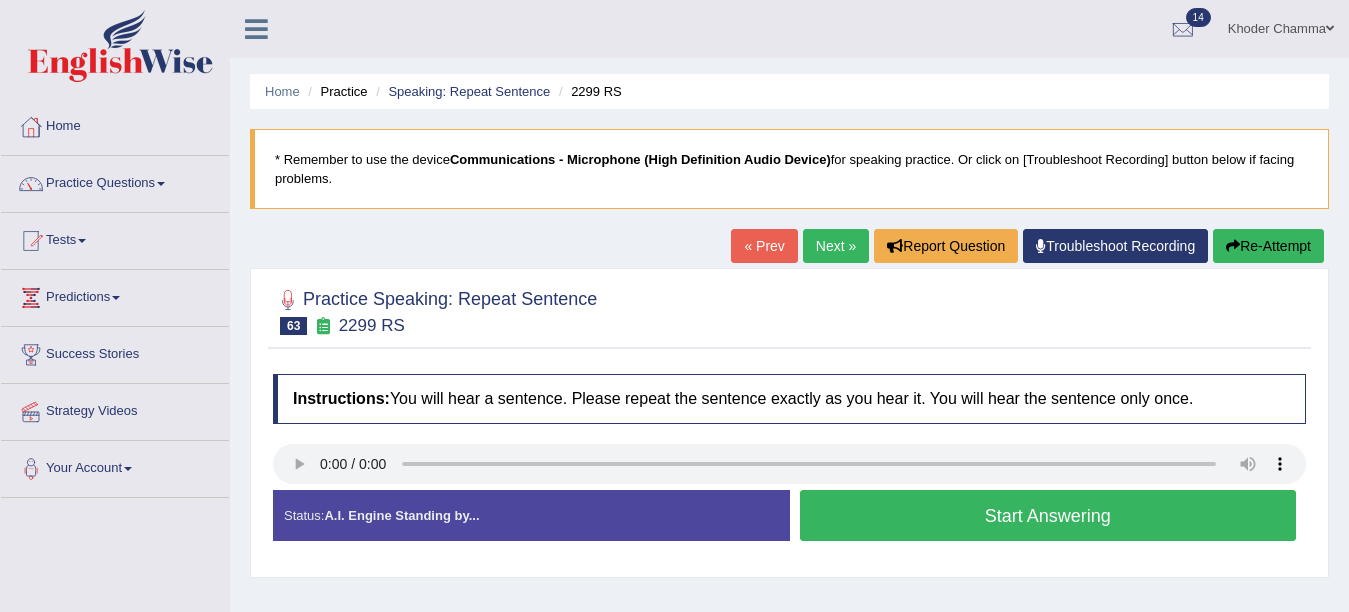 click on "Start Answering" at bounding box center (1048, 515) 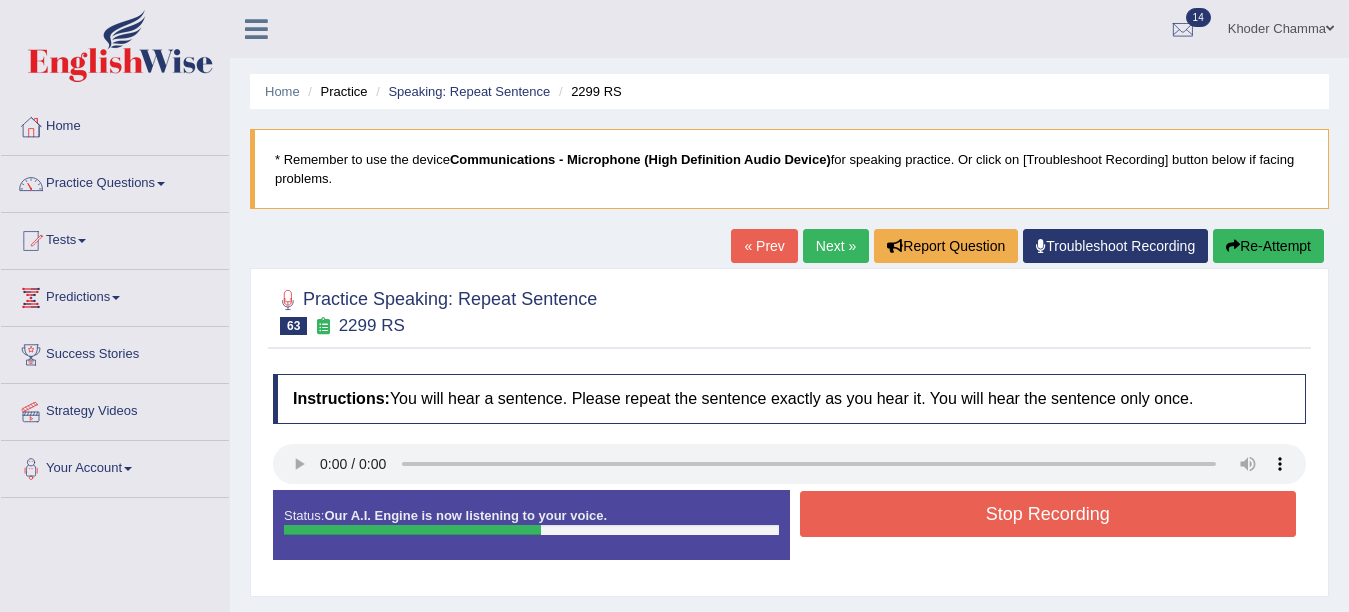 click on "Stop Recording" at bounding box center [1048, 514] 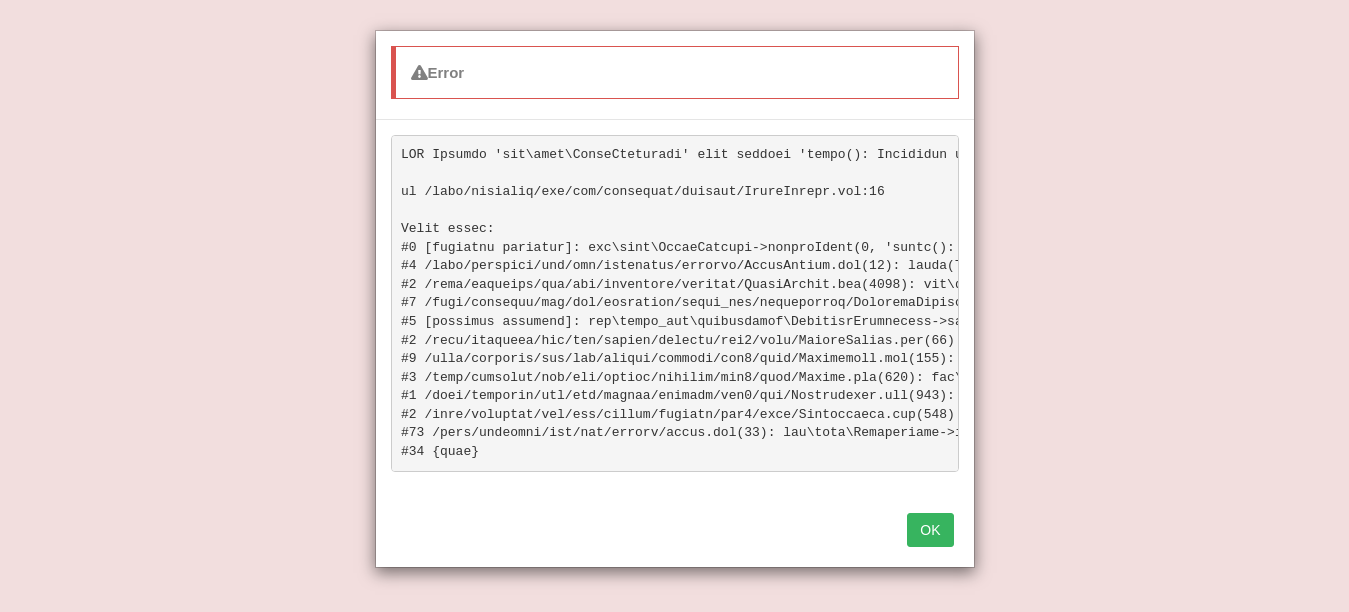 type 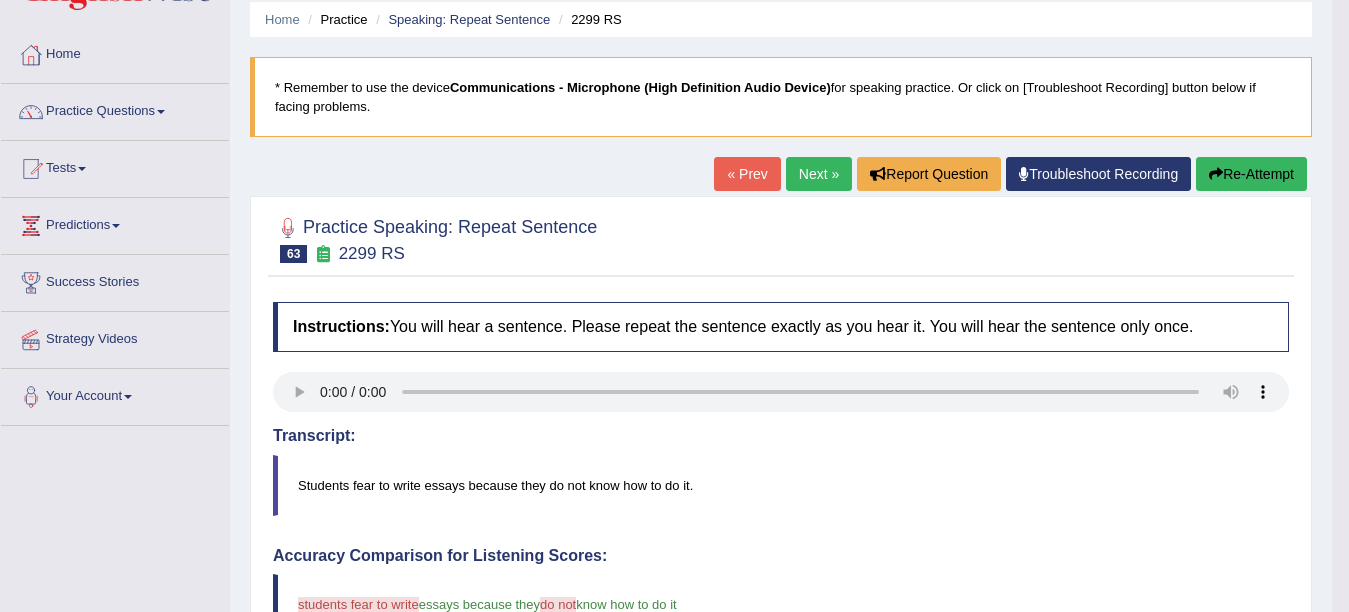 scroll, scrollTop: 117, scrollLeft: 0, axis: vertical 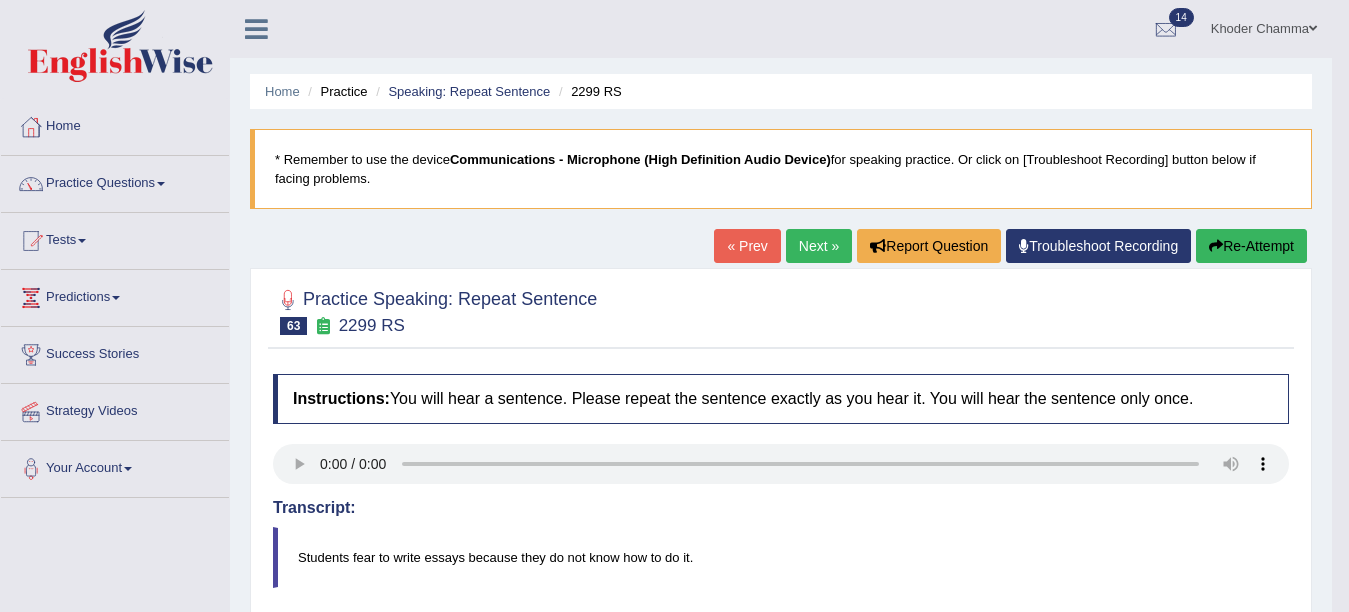 click on "Practice Questions" at bounding box center (115, 181) 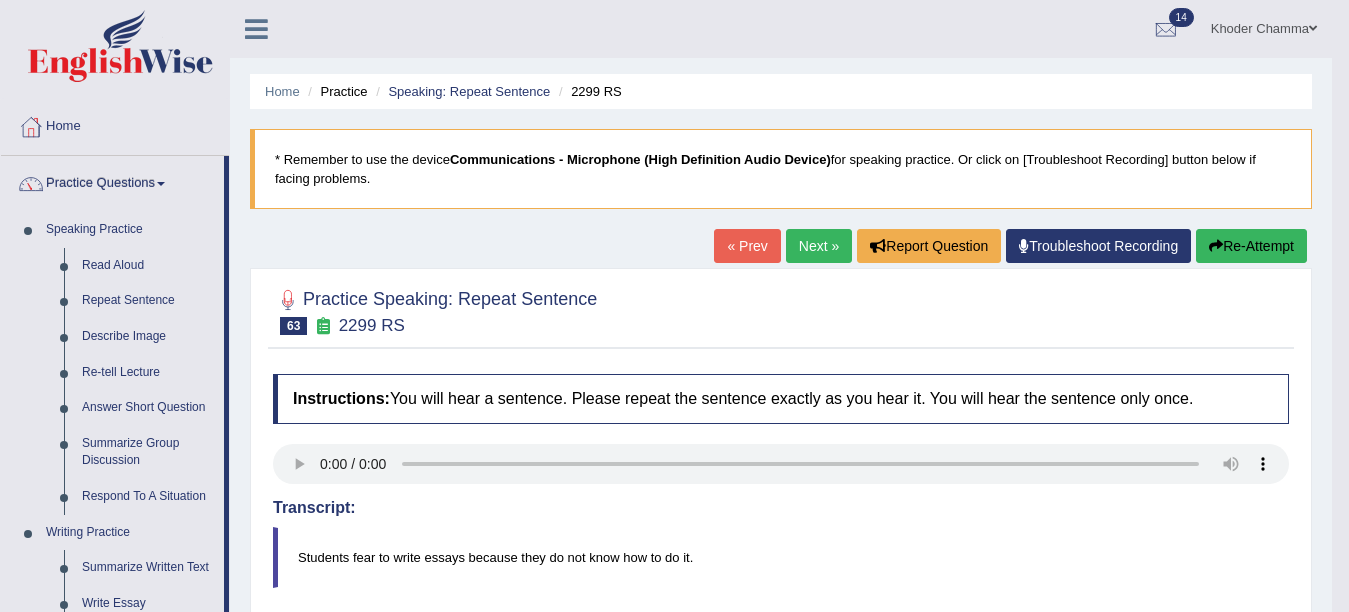 click on "Practice Questions" at bounding box center (112, 181) 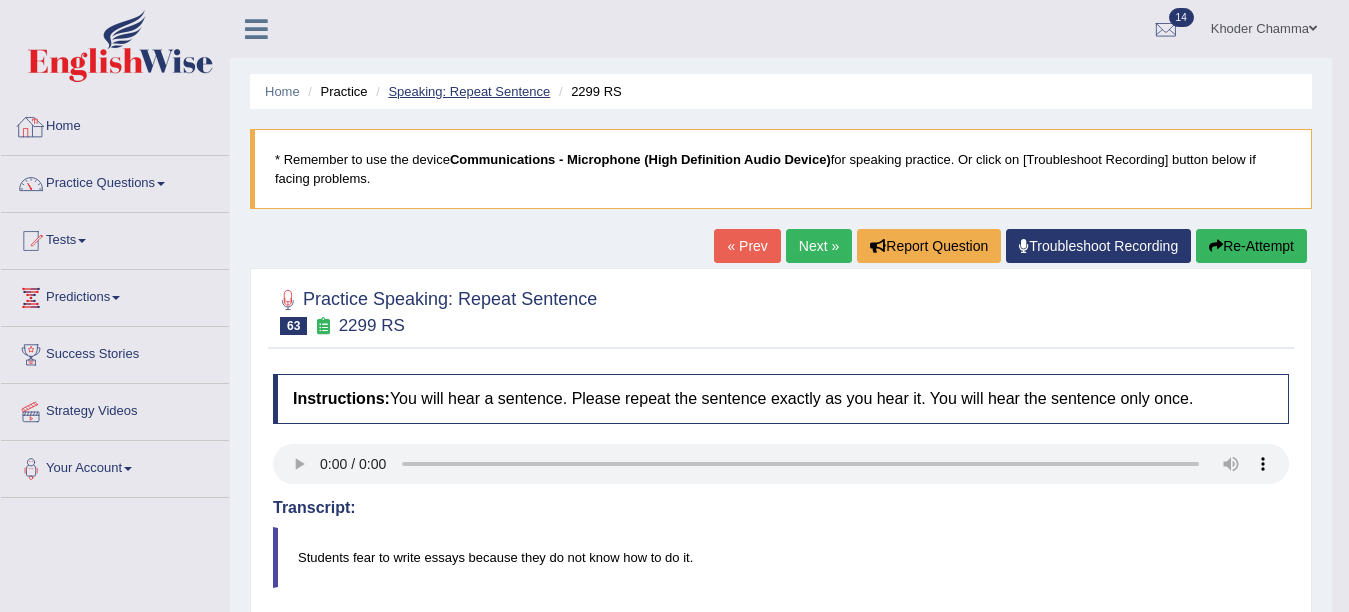 click on "Speaking: Repeat Sentence" at bounding box center (469, 91) 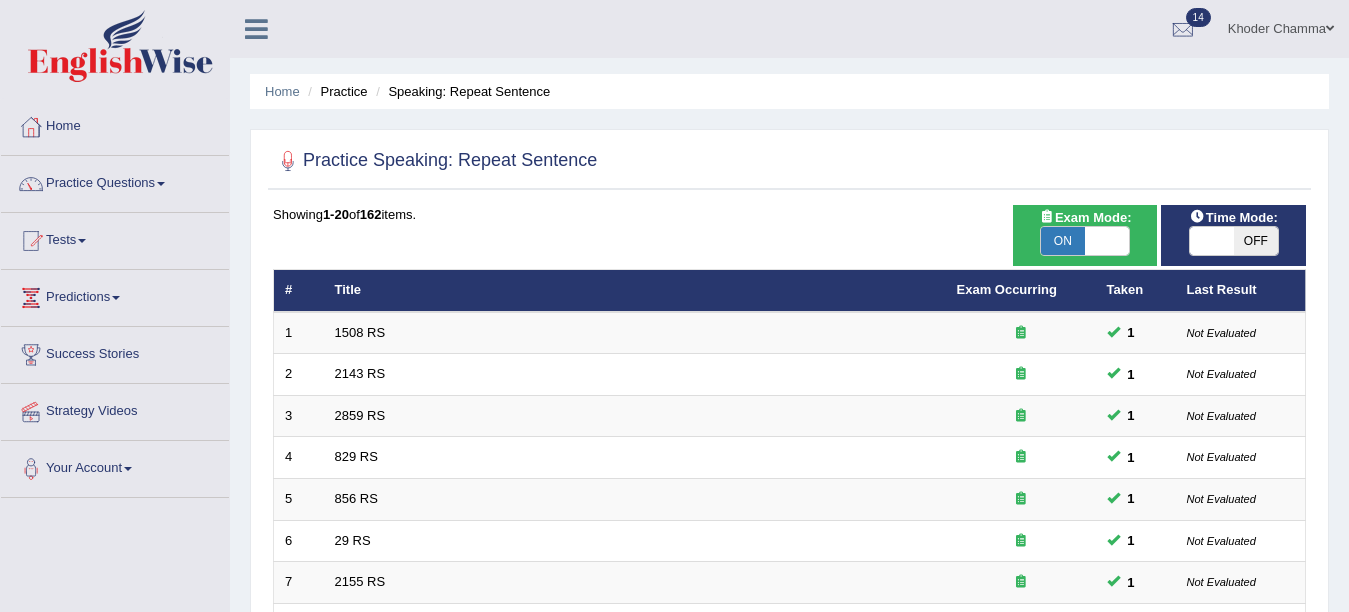 scroll, scrollTop: 0, scrollLeft: 0, axis: both 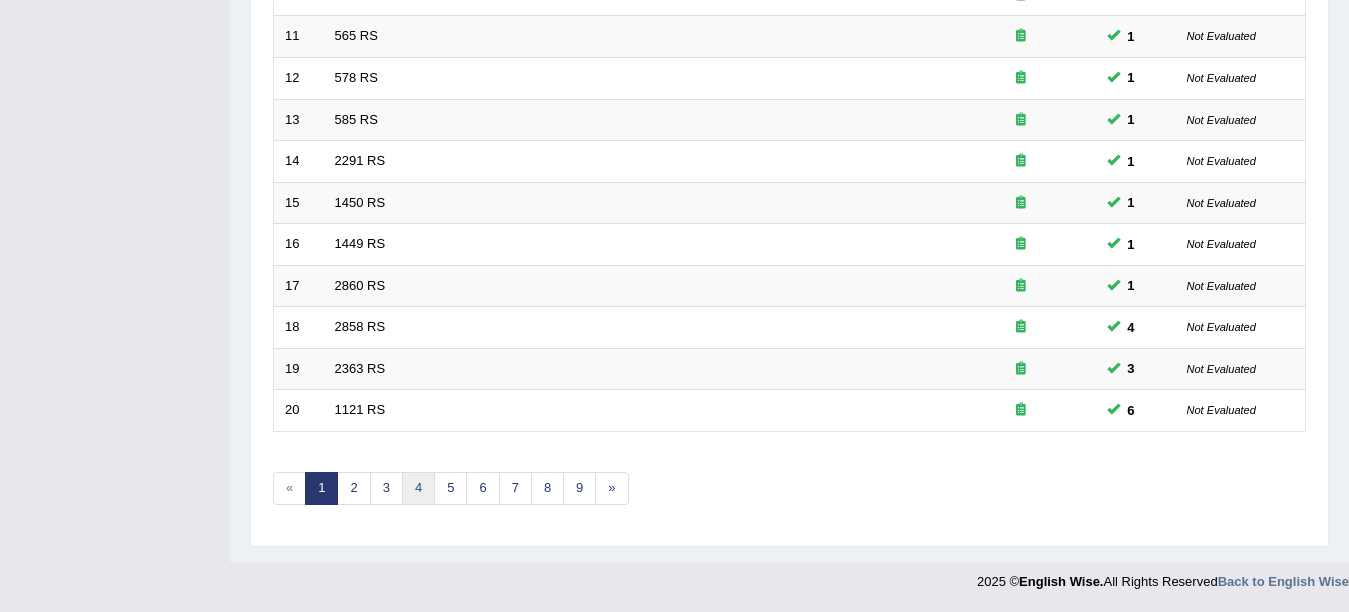 click on "4" at bounding box center (418, 488) 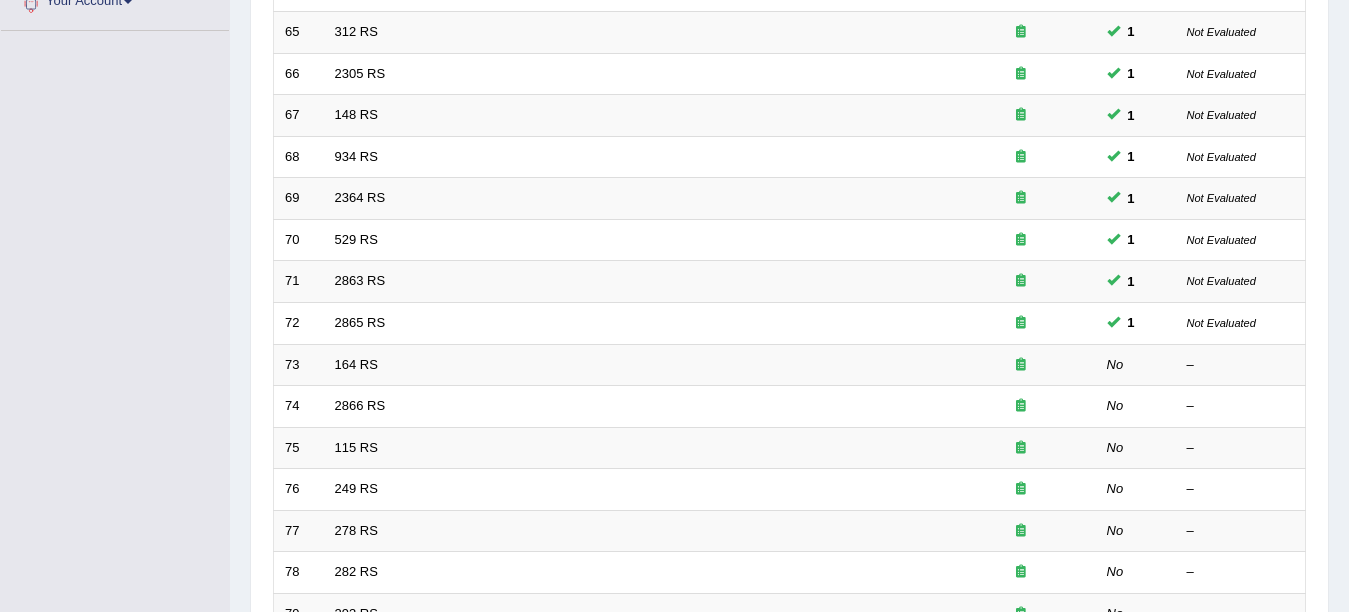 scroll, scrollTop: 0, scrollLeft: 0, axis: both 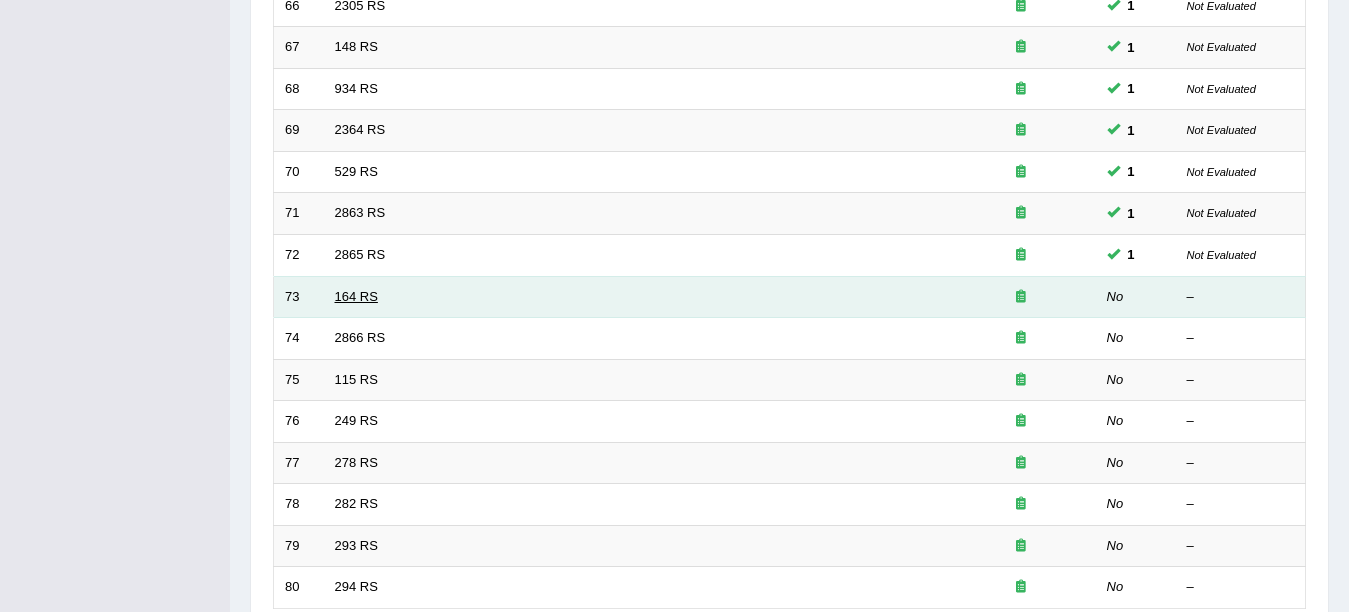 click on "164 RS" at bounding box center (356, 296) 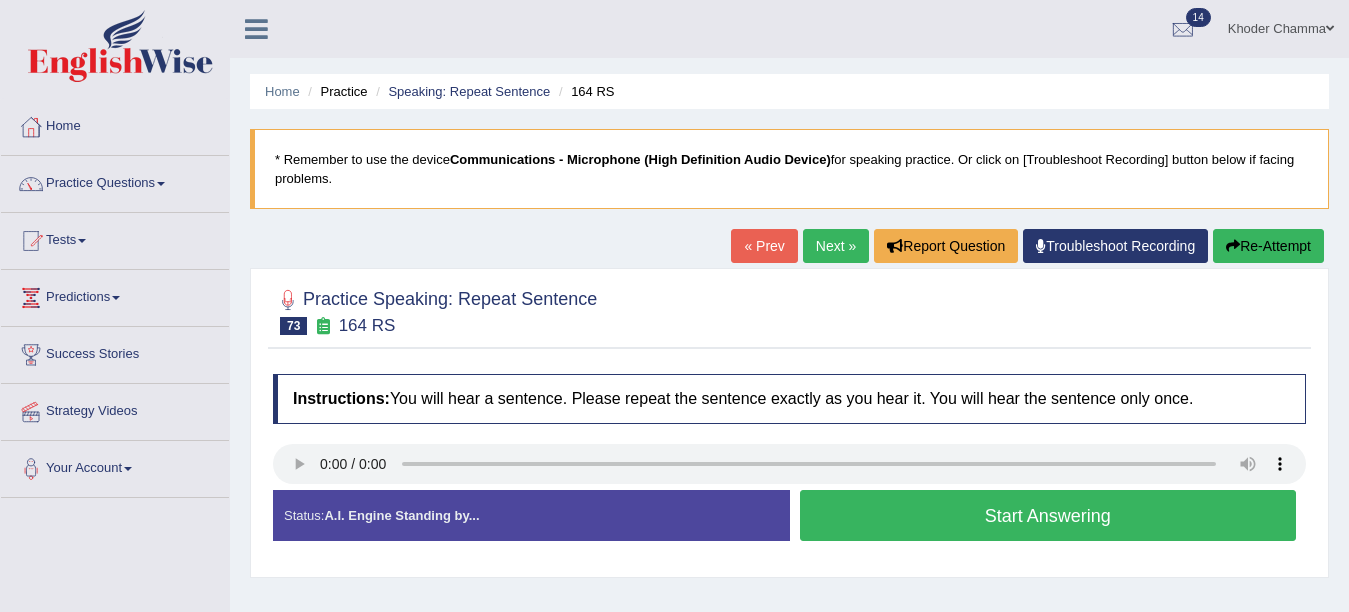 scroll, scrollTop: 0, scrollLeft: 0, axis: both 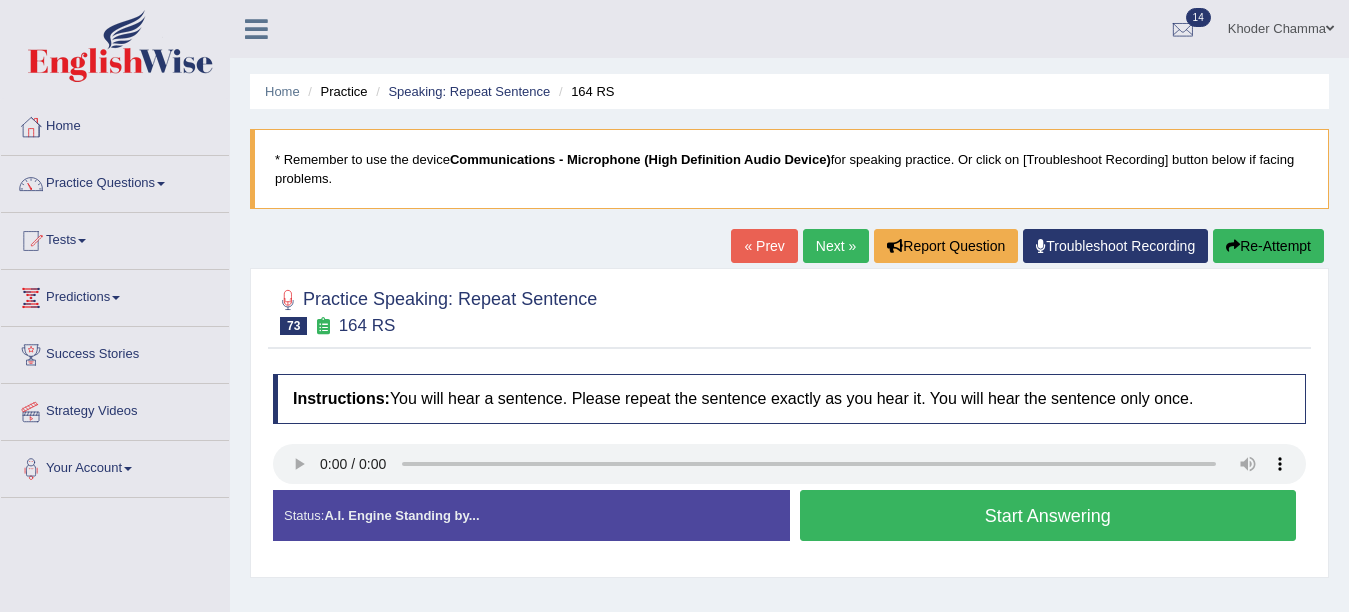 click on "Start Answering" at bounding box center (1048, 515) 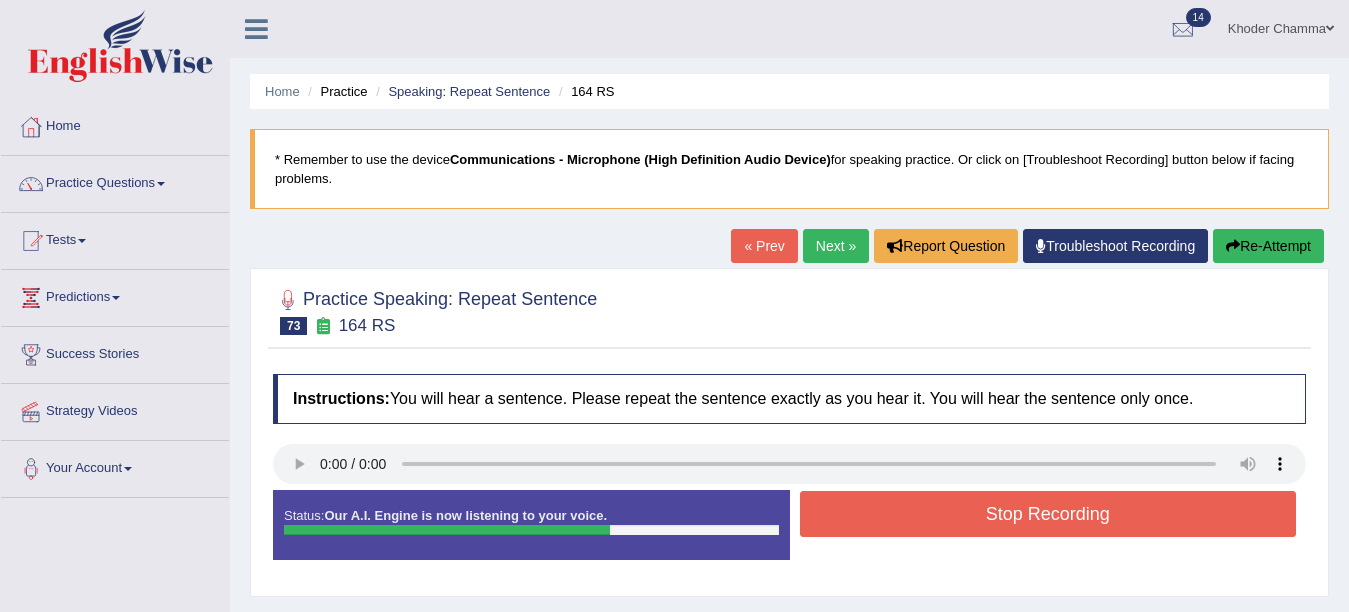 click on "Stop Recording" at bounding box center [1048, 514] 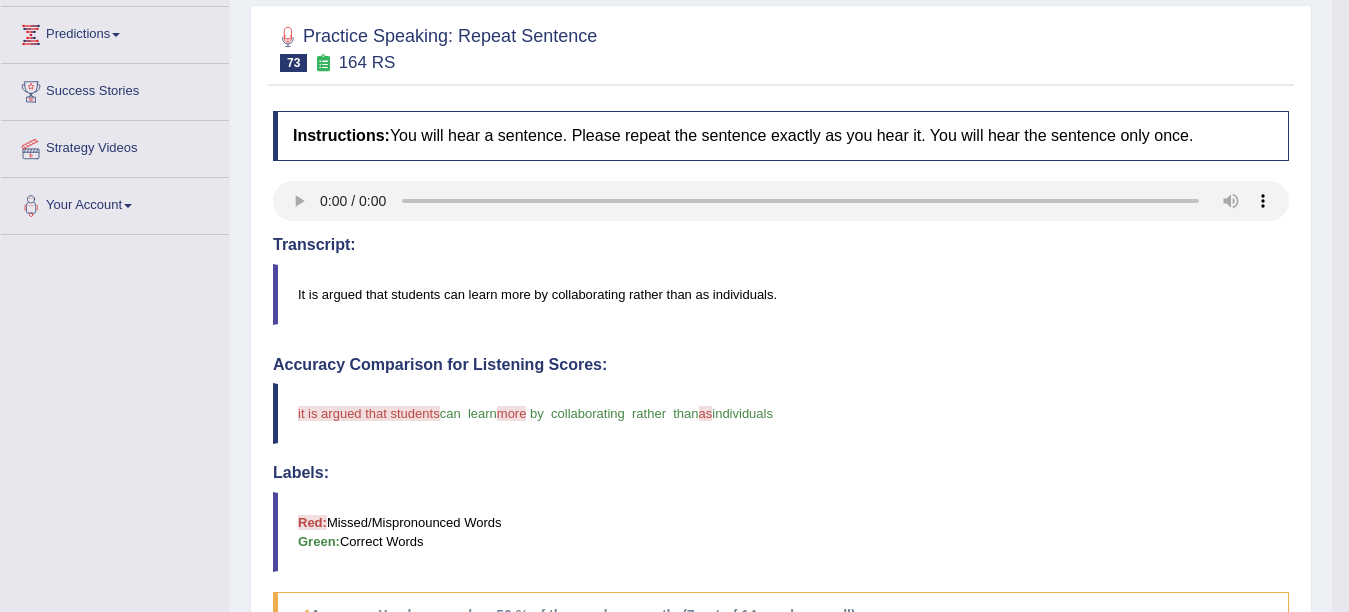 scroll, scrollTop: 224, scrollLeft: 0, axis: vertical 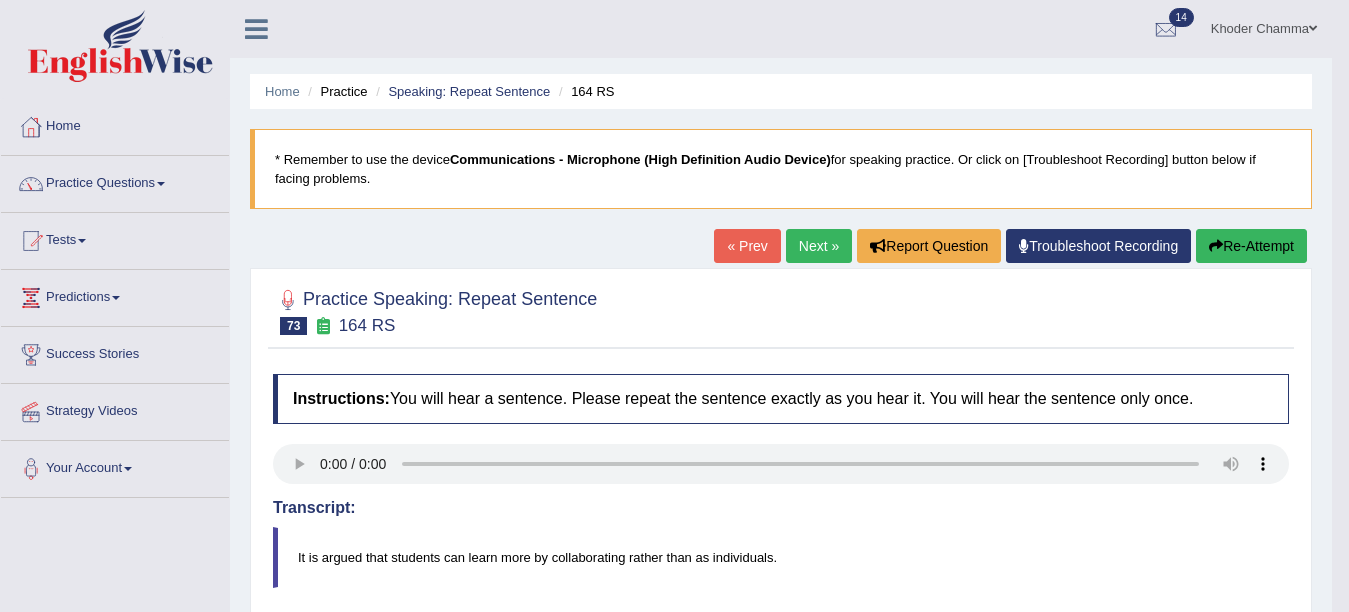 type 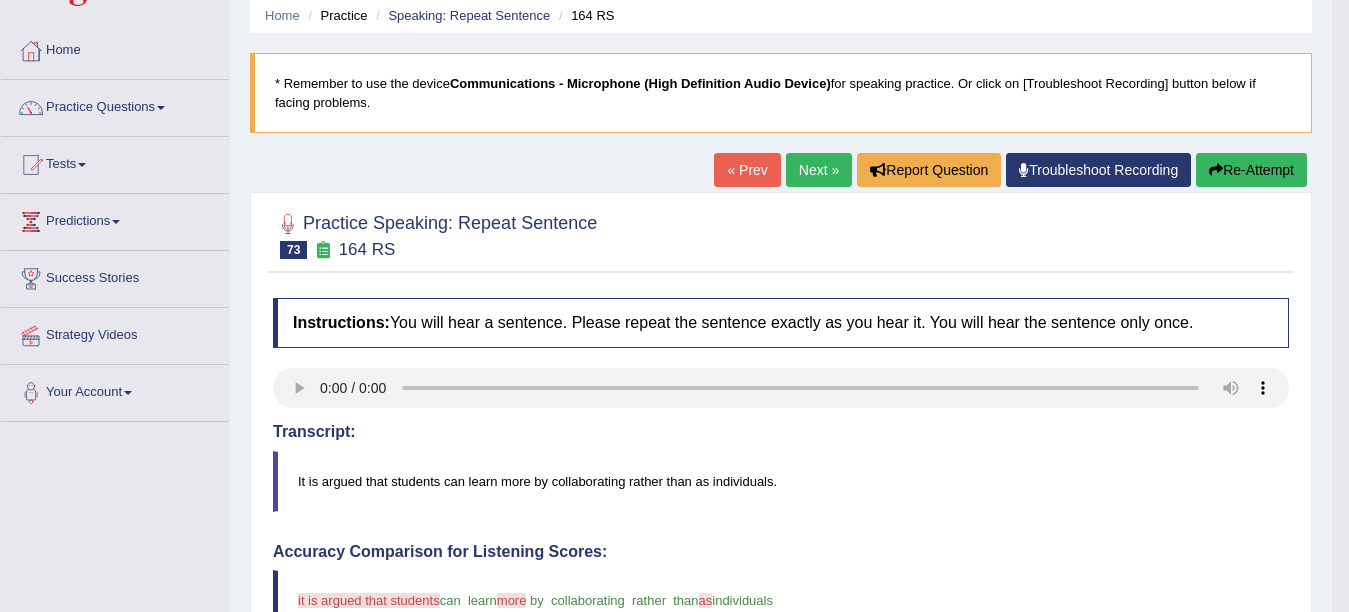 scroll, scrollTop: 90, scrollLeft: 0, axis: vertical 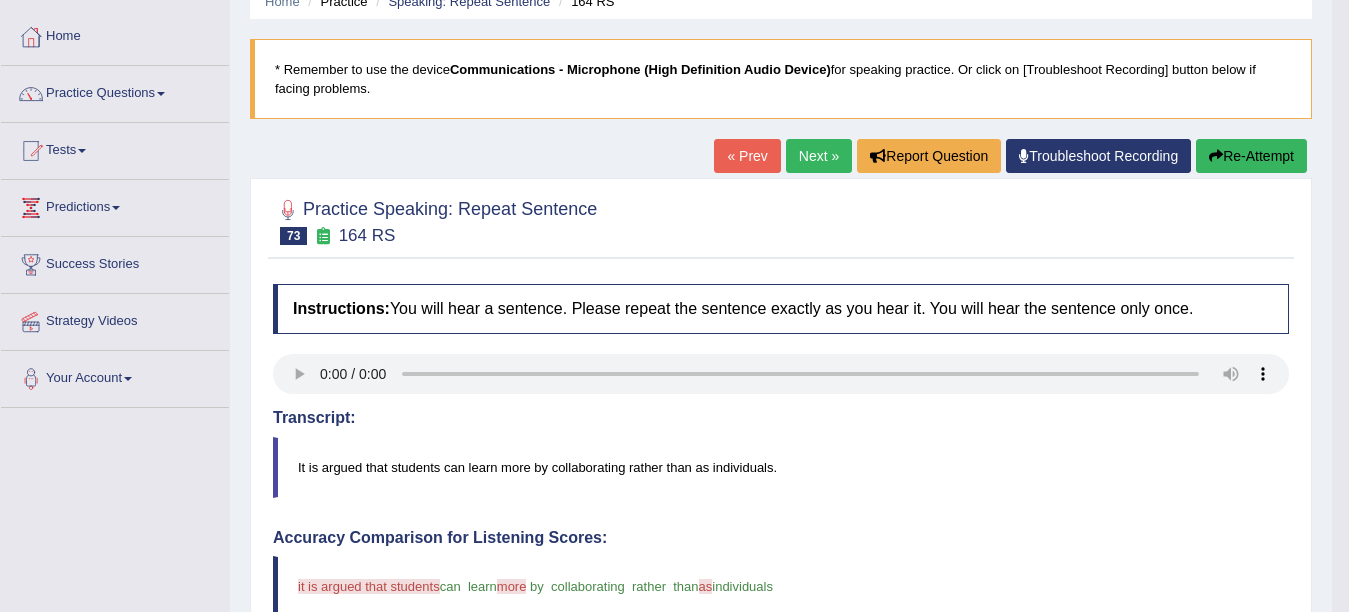 click on "Next »" at bounding box center (819, 156) 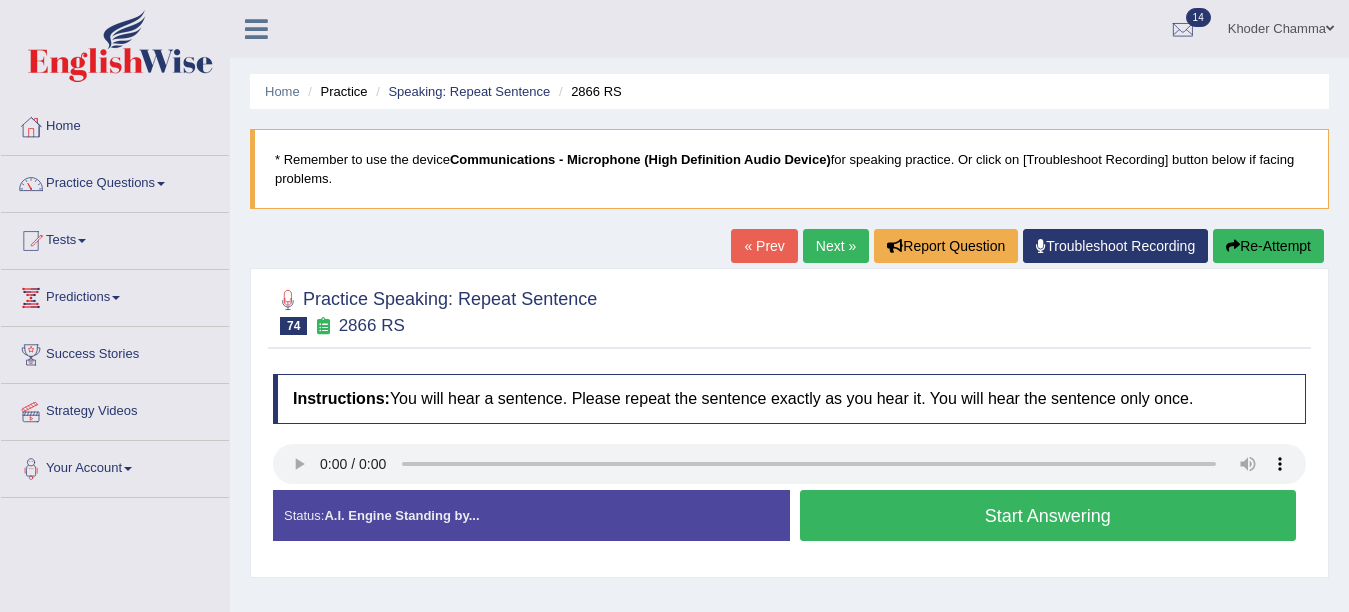 scroll, scrollTop: 0, scrollLeft: 0, axis: both 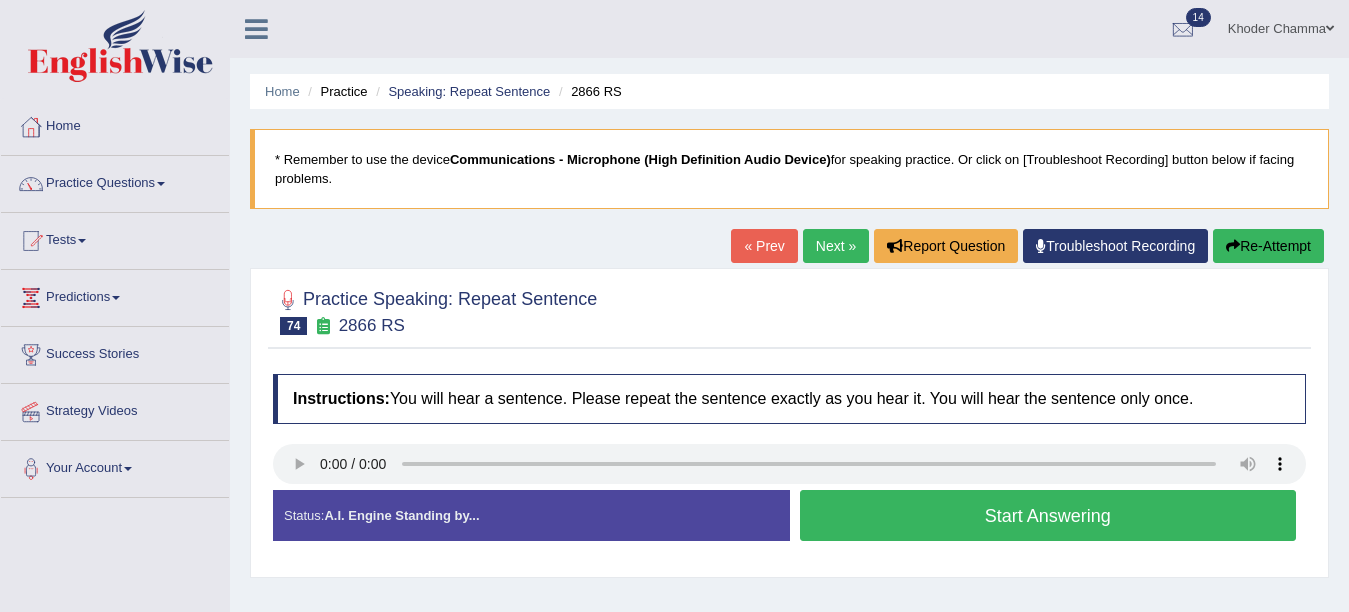 click on "Start Answering" at bounding box center [1048, 515] 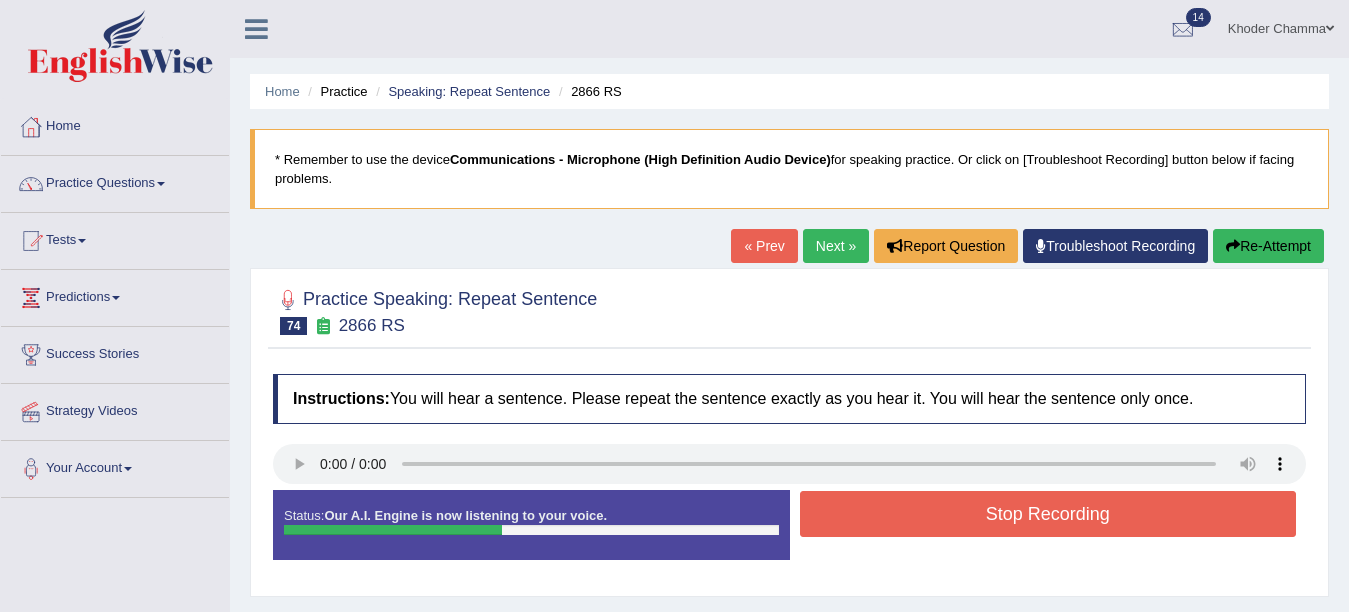 click on "Stop Recording" at bounding box center [1048, 514] 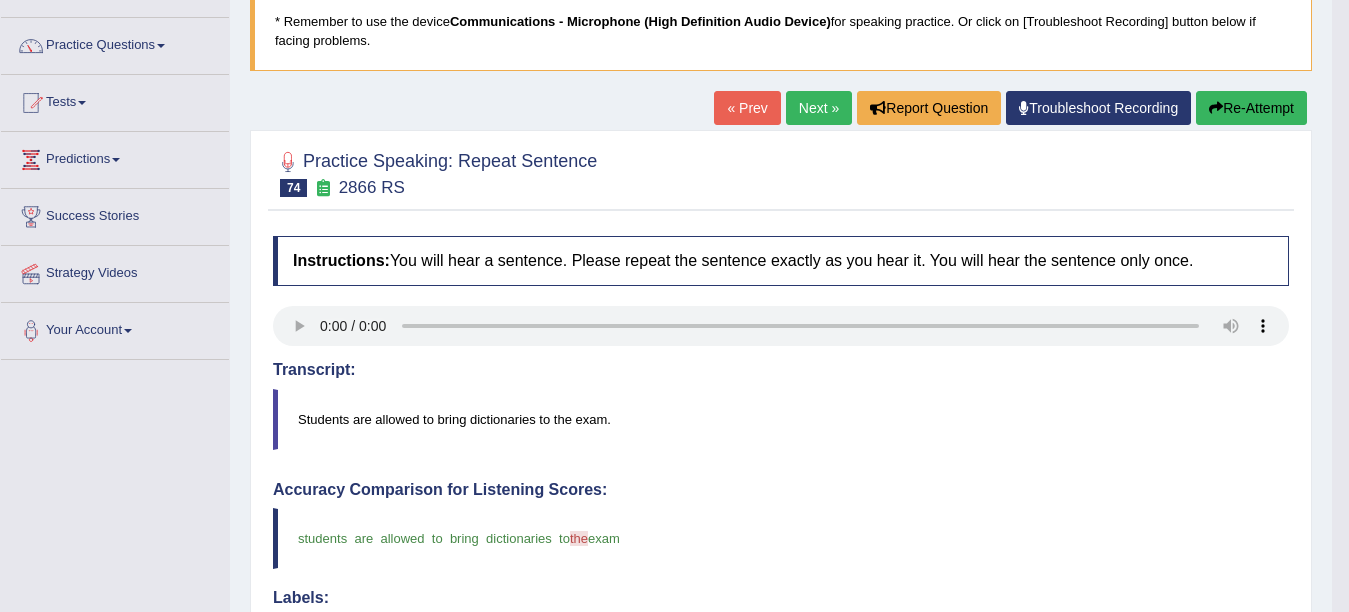 scroll, scrollTop: 160, scrollLeft: 0, axis: vertical 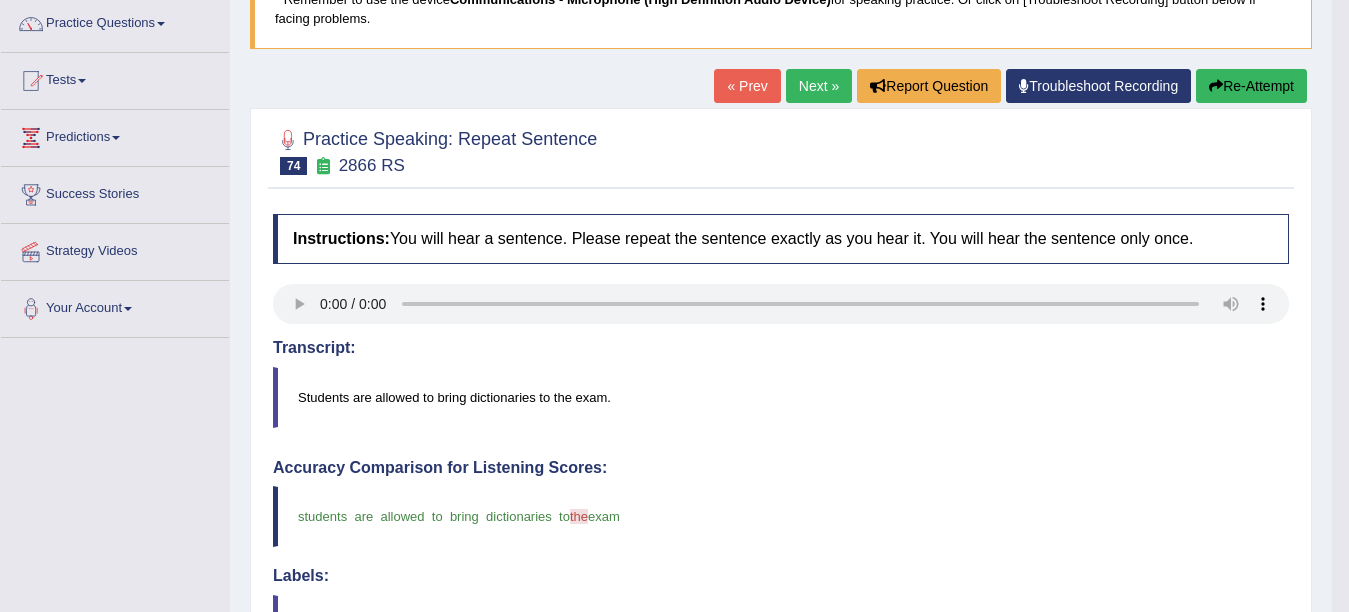 click on "Next »" at bounding box center (819, 86) 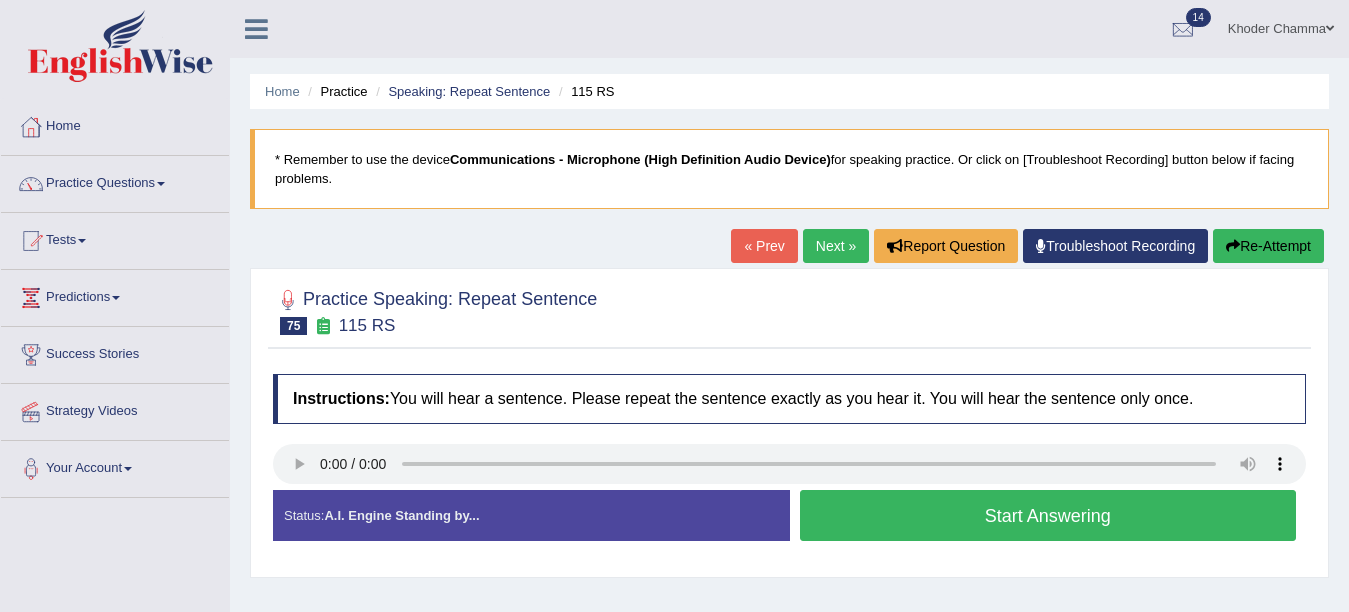 scroll, scrollTop: 0, scrollLeft: 0, axis: both 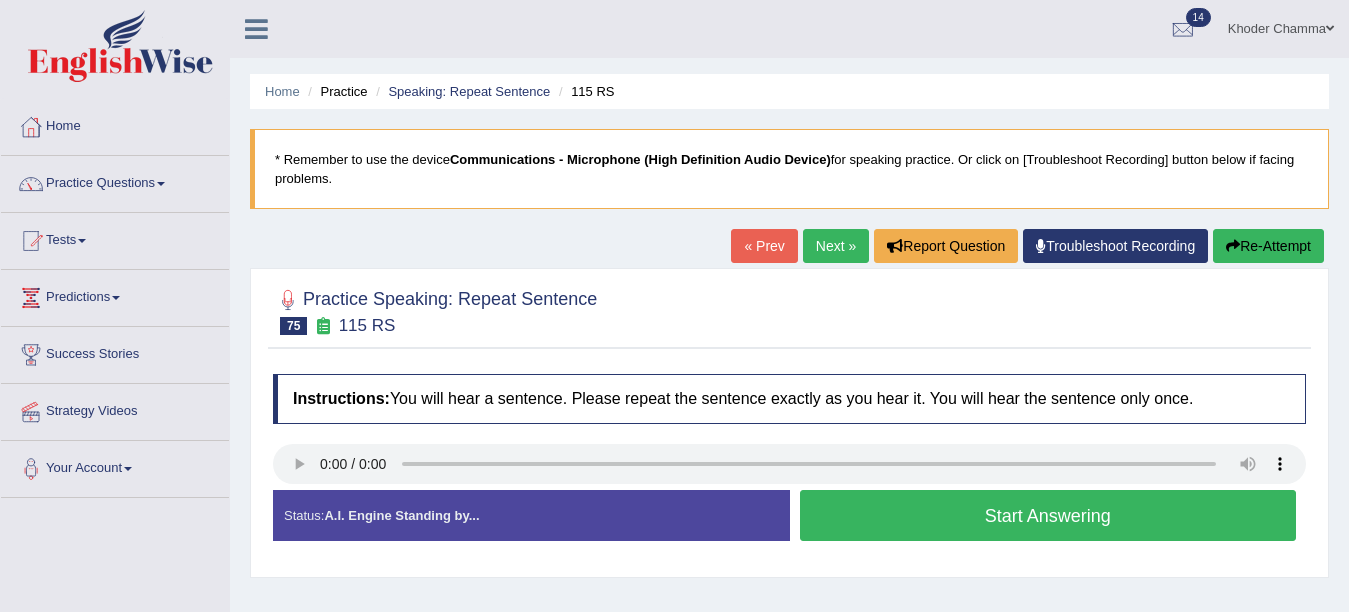 click on "Start Answering" at bounding box center (1048, 515) 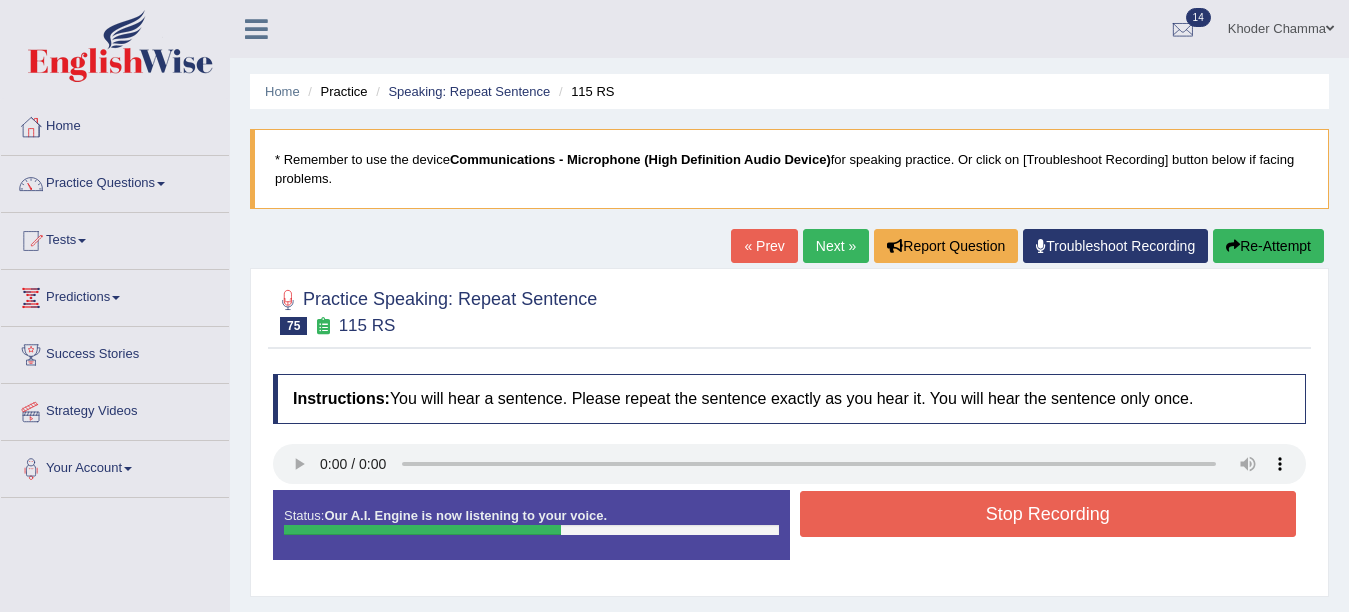 click on "Stop Recording" at bounding box center (1048, 514) 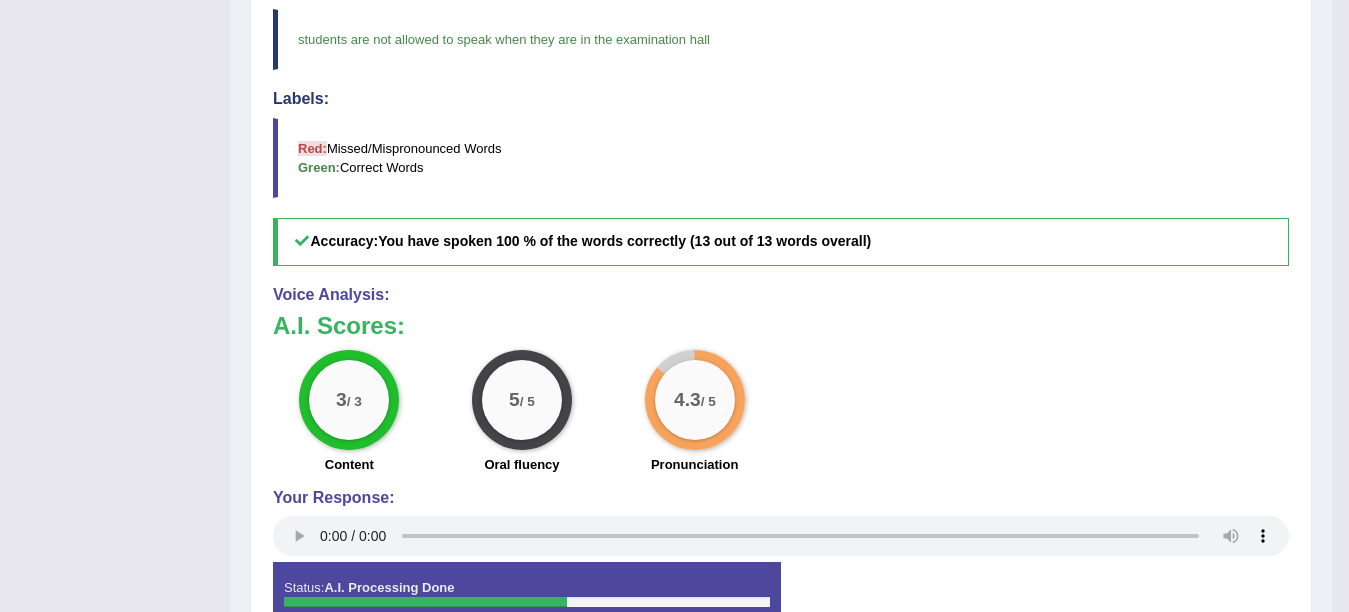 scroll, scrollTop: 640, scrollLeft: 0, axis: vertical 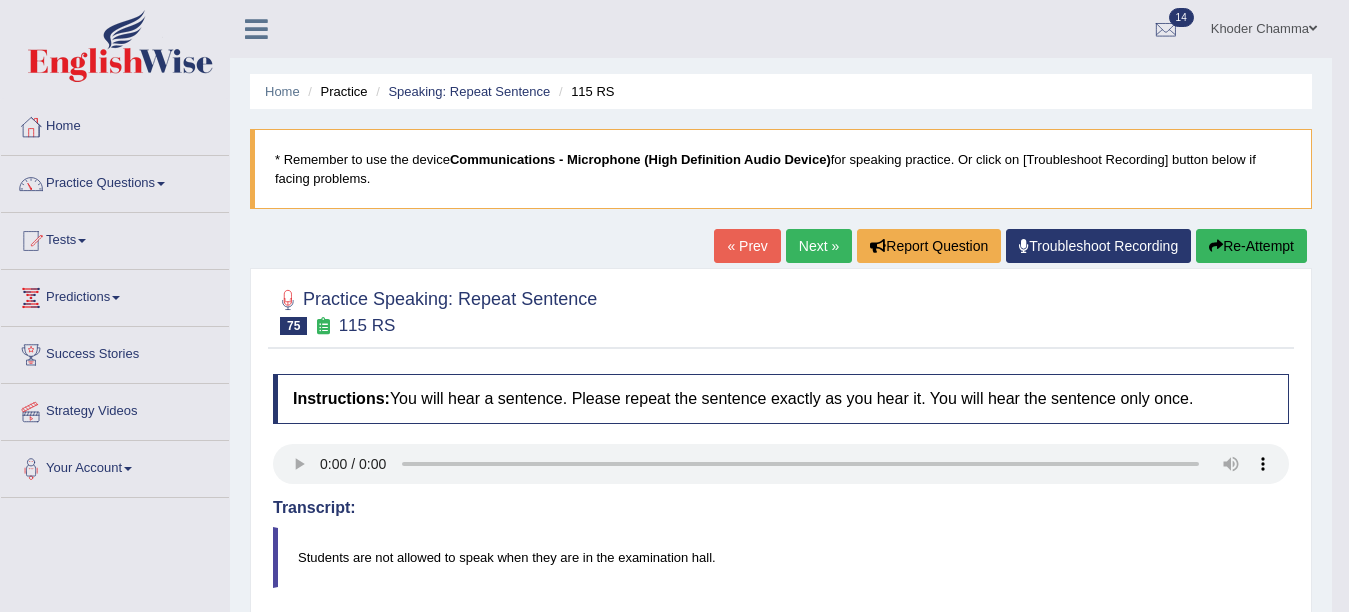 click on "Next »" at bounding box center [819, 246] 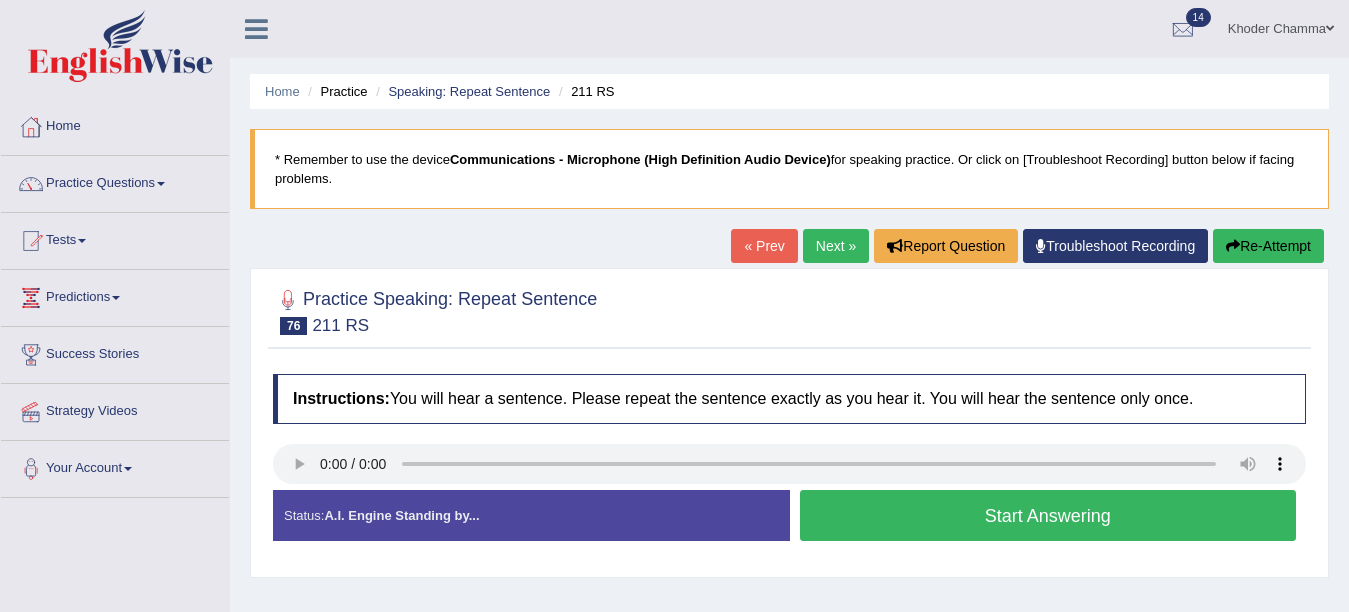 scroll, scrollTop: 0, scrollLeft: 0, axis: both 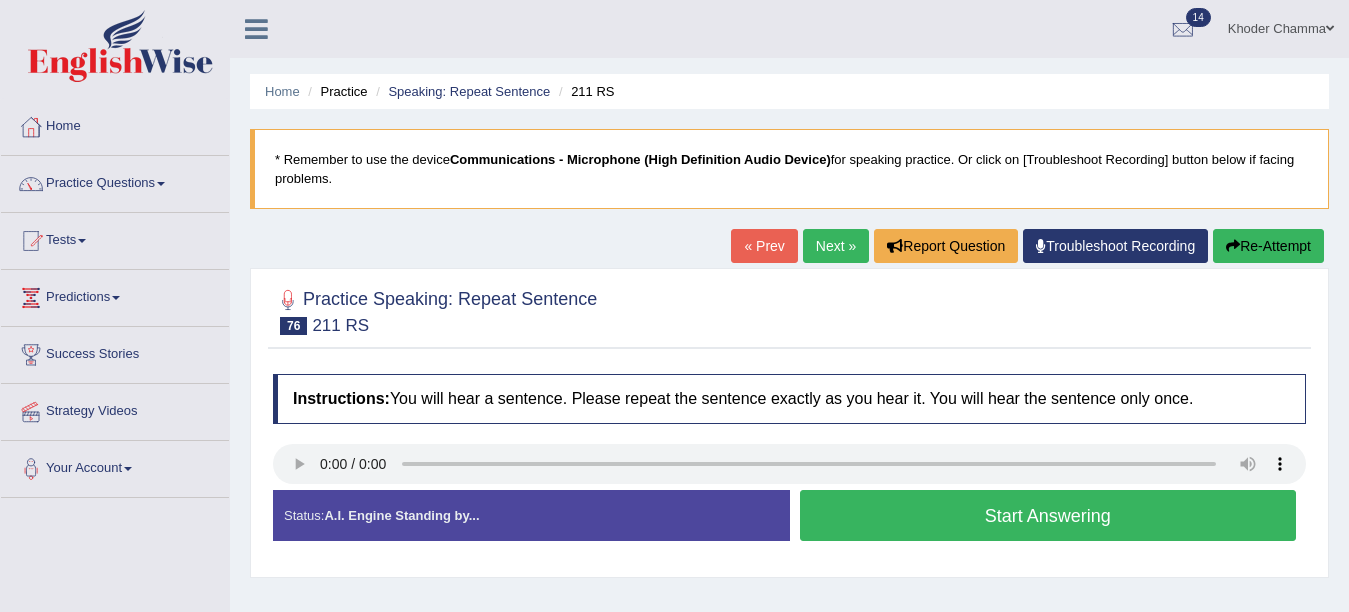 click on "Start Answering" at bounding box center [1048, 515] 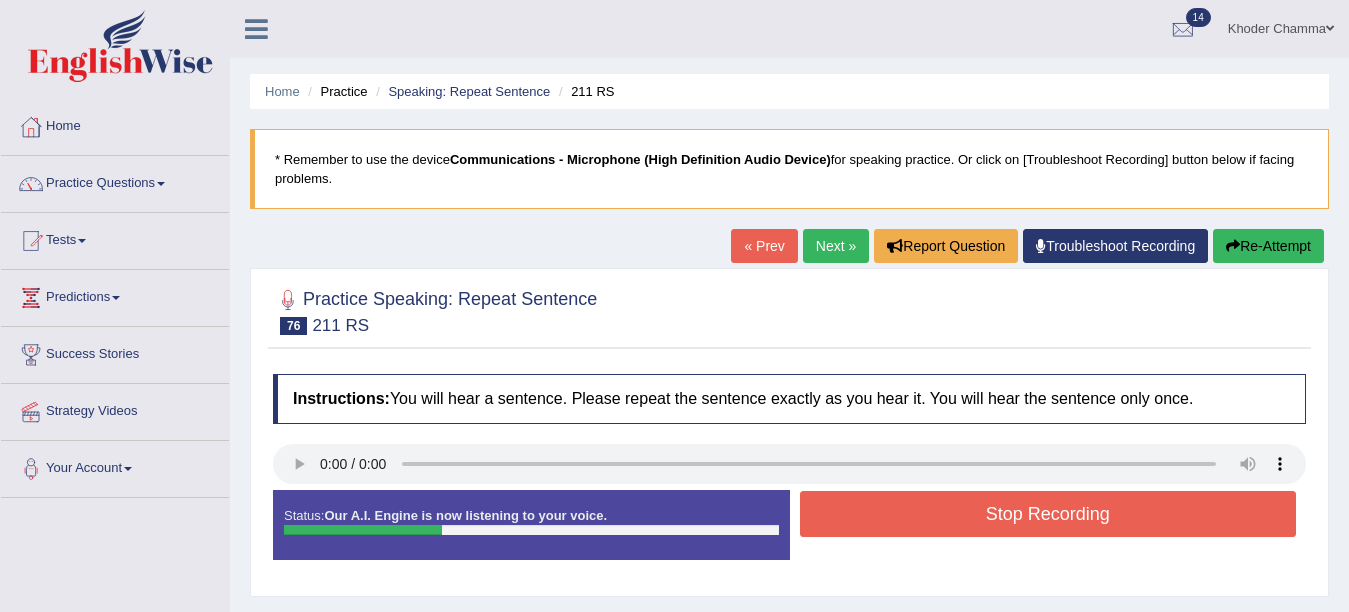 click on "Stop Recording" at bounding box center (1048, 514) 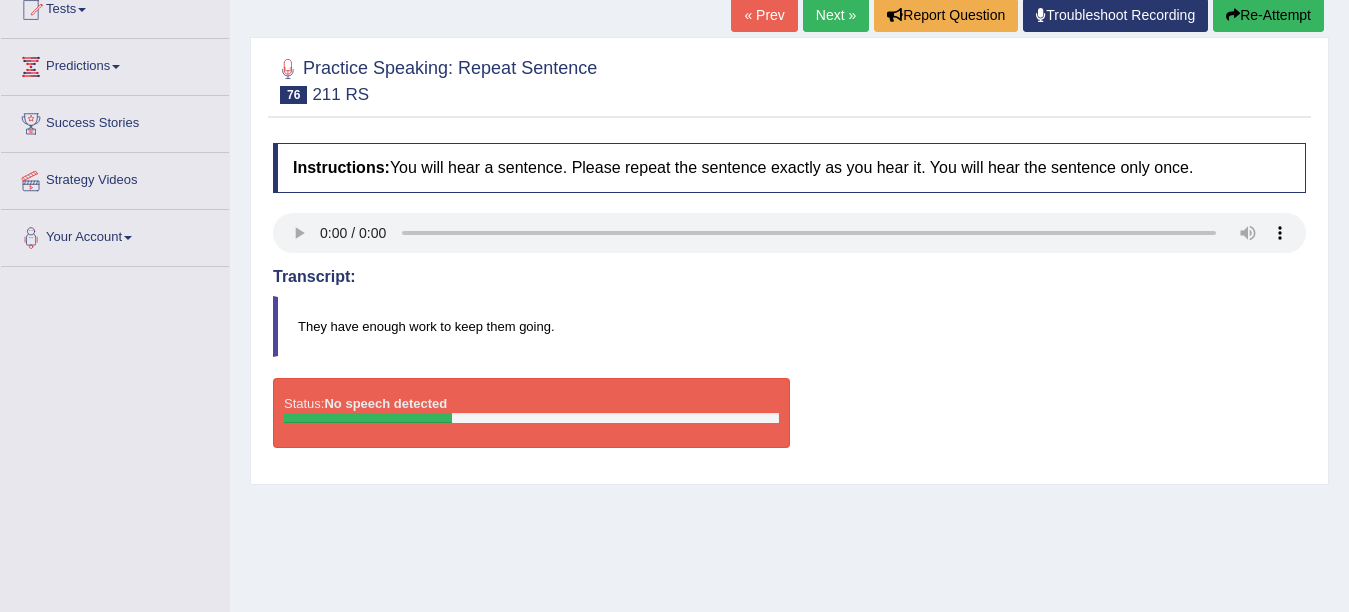 scroll, scrollTop: 240, scrollLeft: 0, axis: vertical 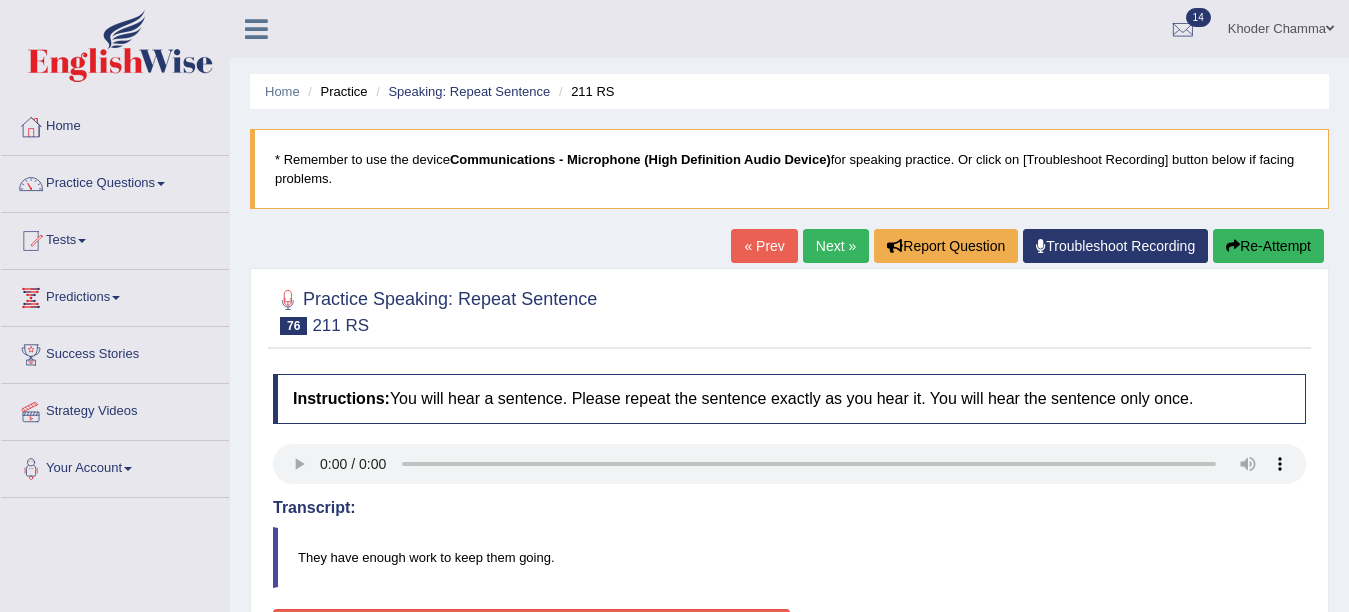 click on "Re-Attempt" at bounding box center (1268, 246) 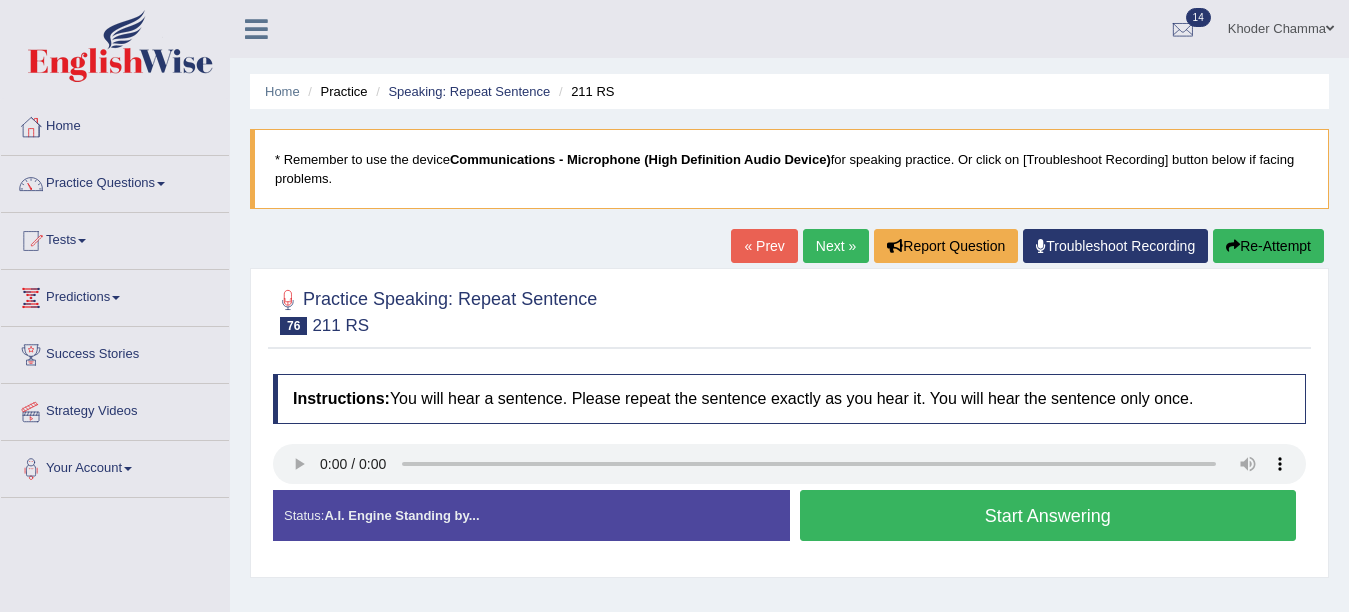 scroll, scrollTop: 0, scrollLeft: 0, axis: both 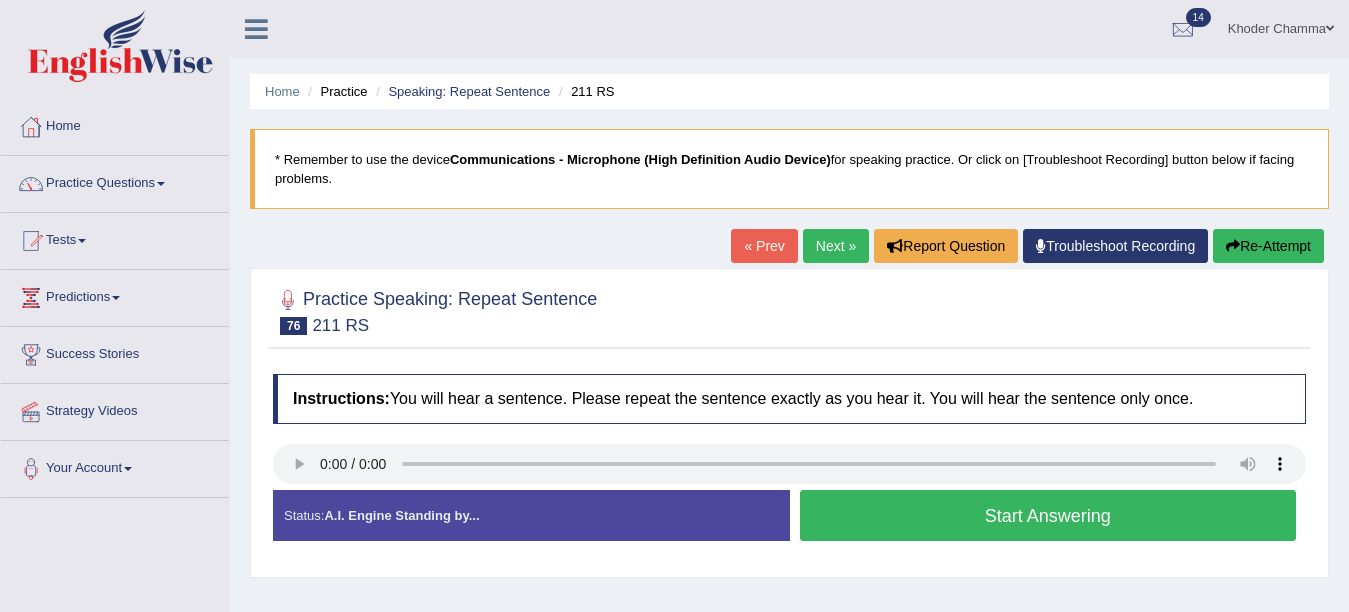 click on "Start Answering" at bounding box center [1048, 515] 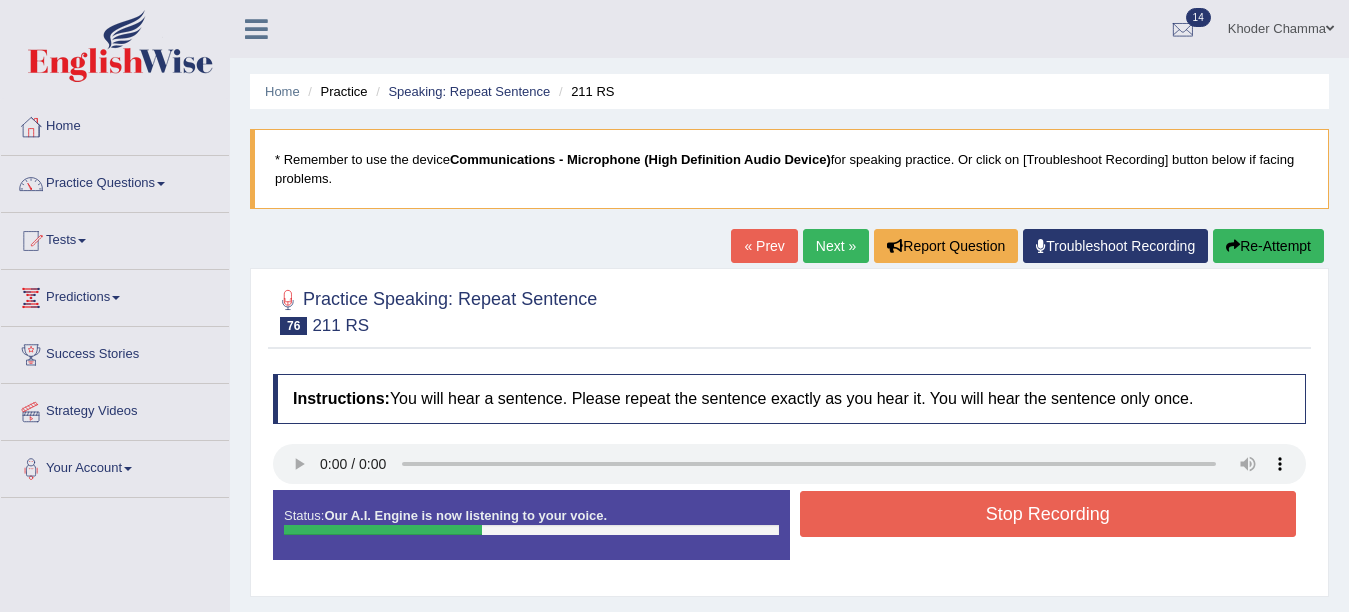 click on "Stop Recording" at bounding box center [1048, 514] 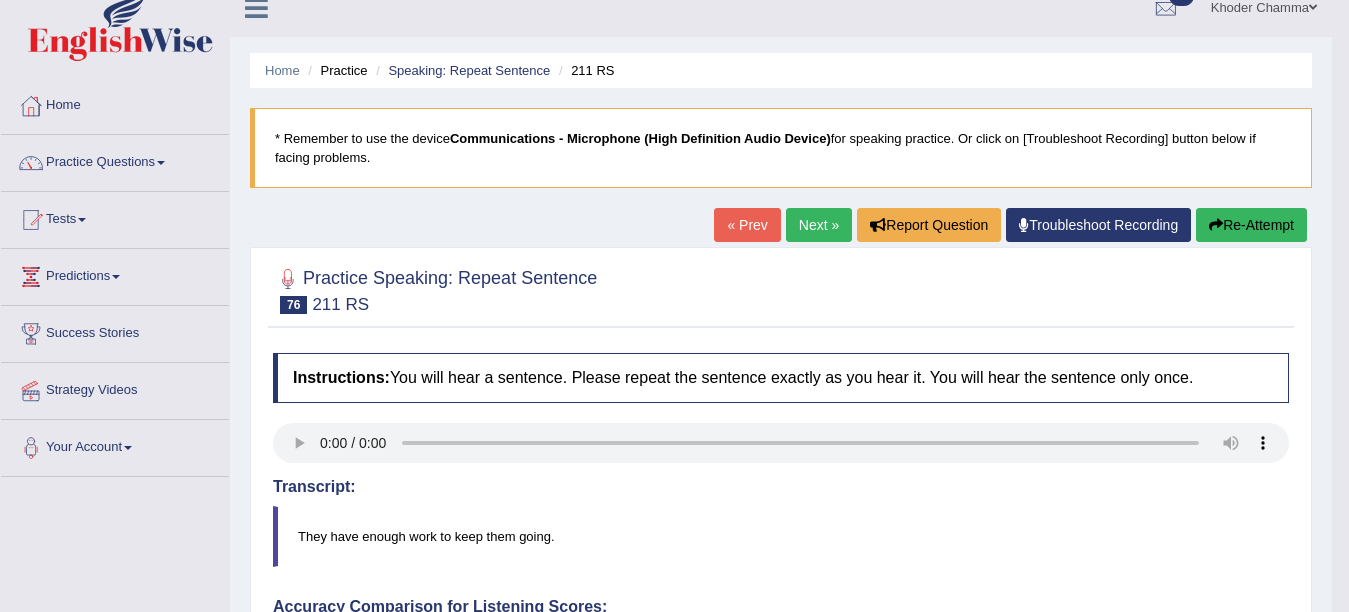 scroll, scrollTop: 0, scrollLeft: 0, axis: both 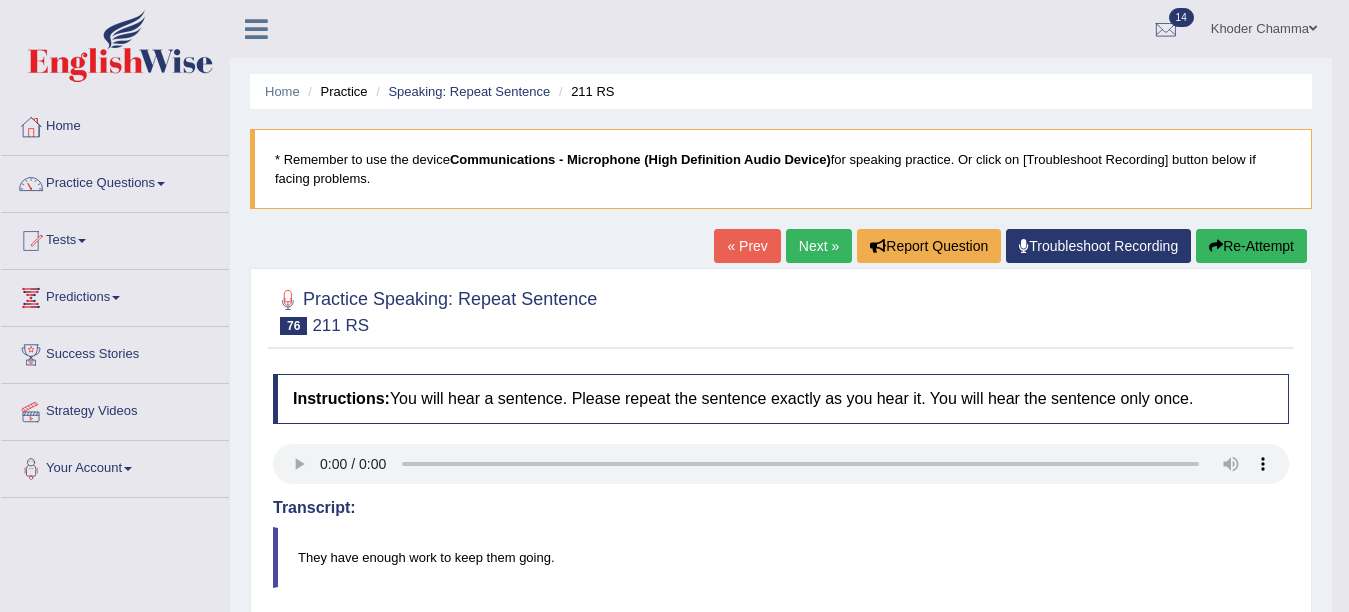 click on "Next »" at bounding box center [819, 246] 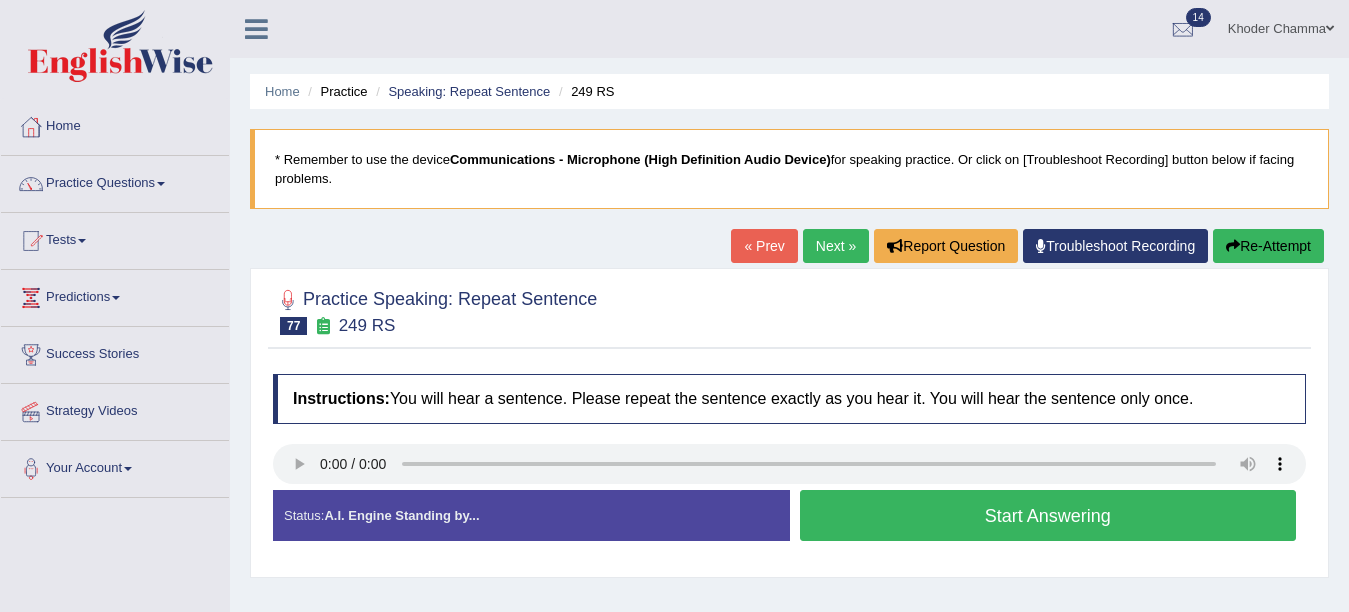 scroll, scrollTop: 0, scrollLeft: 0, axis: both 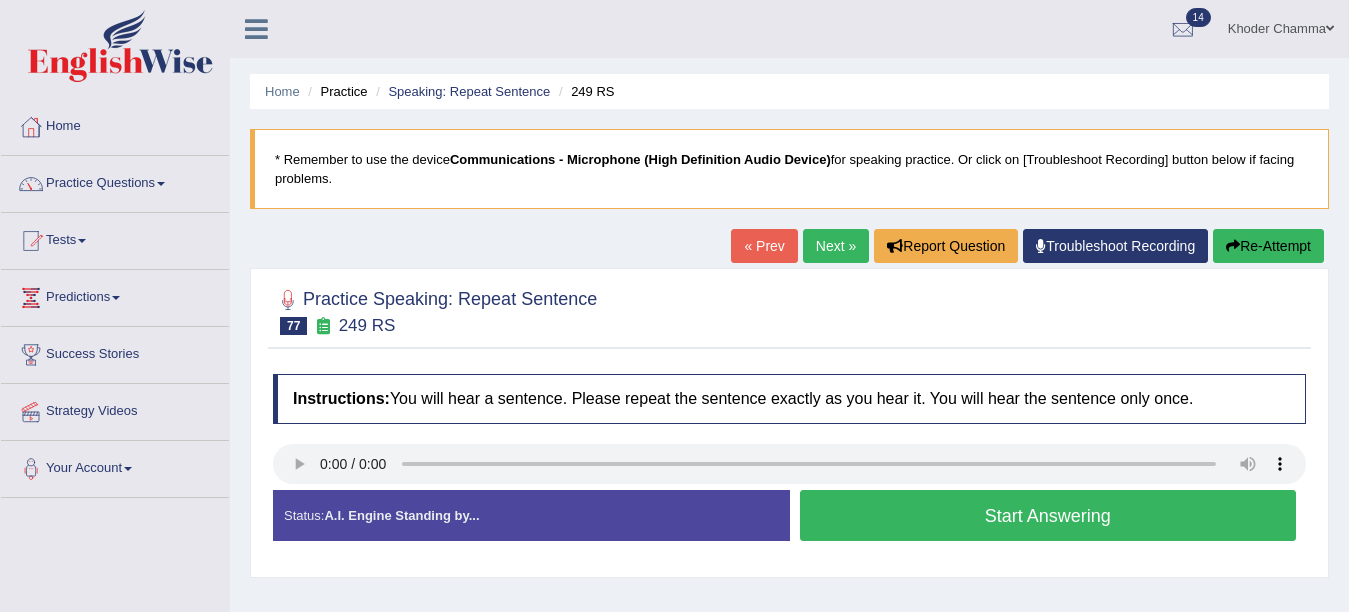 click on "Start Answering" at bounding box center [1048, 515] 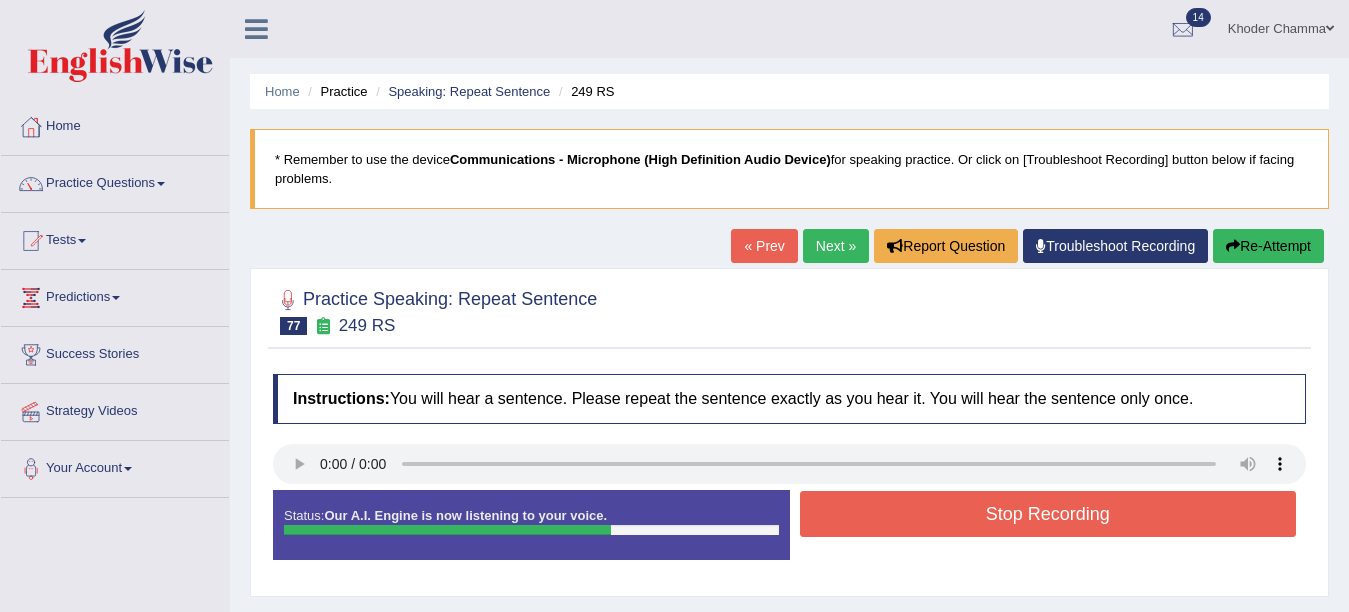 click on "Stop Recording" at bounding box center (1048, 514) 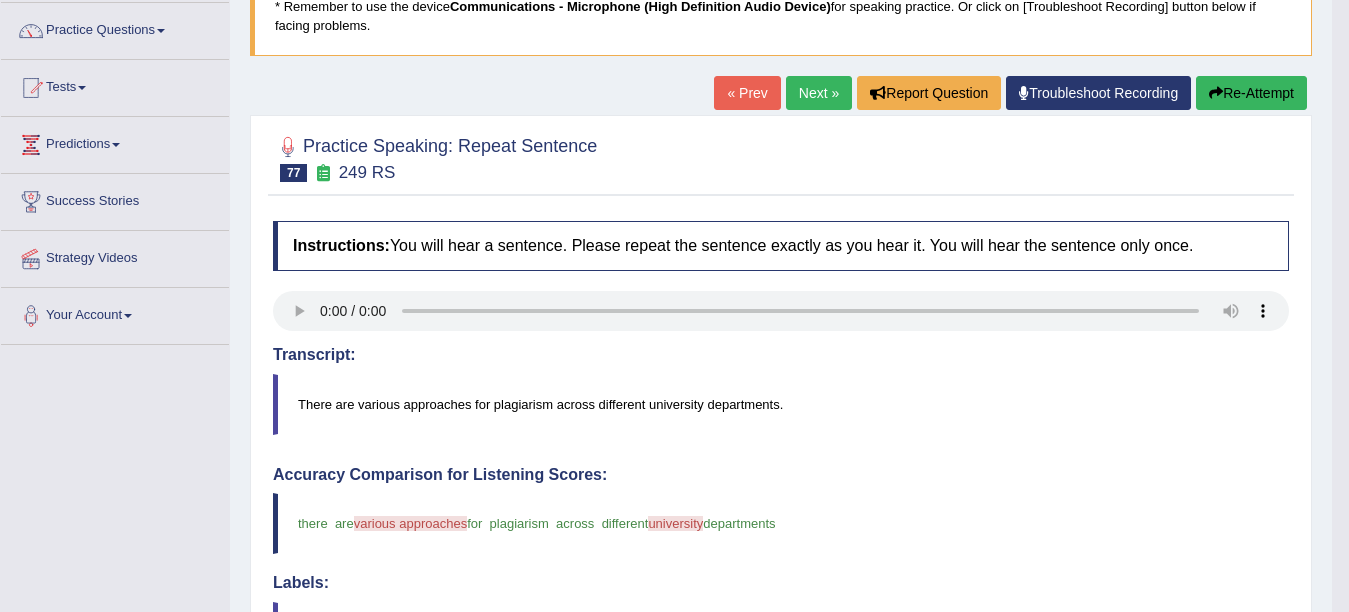 scroll, scrollTop: 160, scrollLeft: 0, axis: vertical 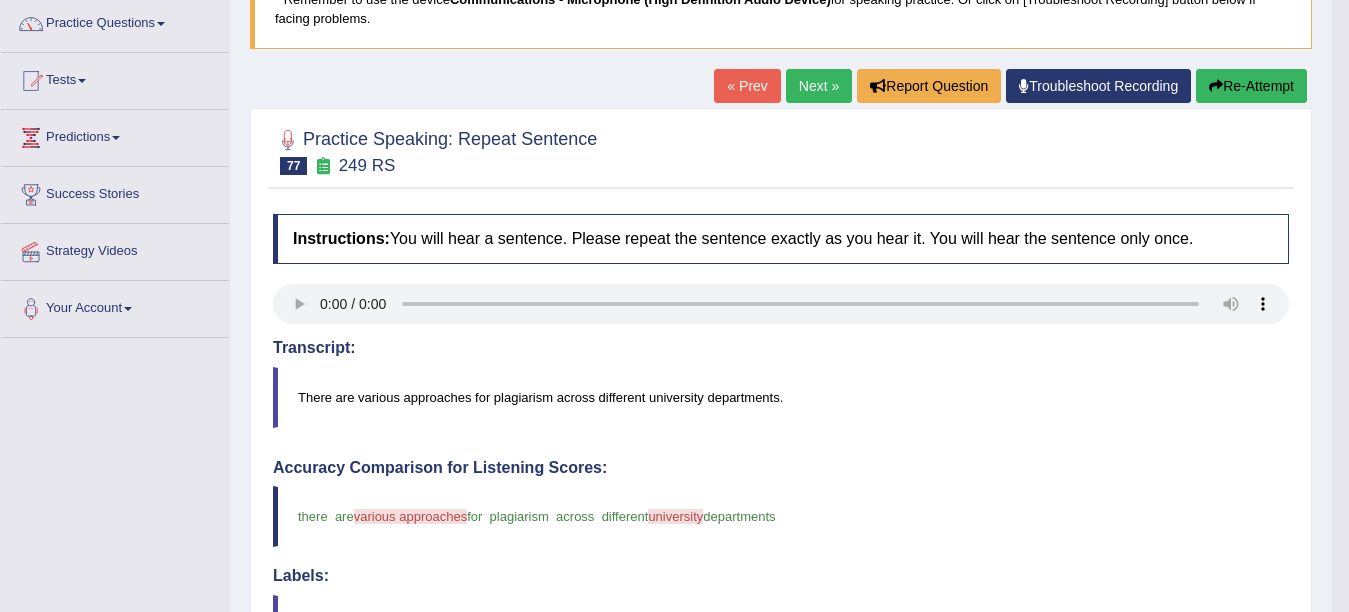 click on "Next »" at bounding box center (819, 86) 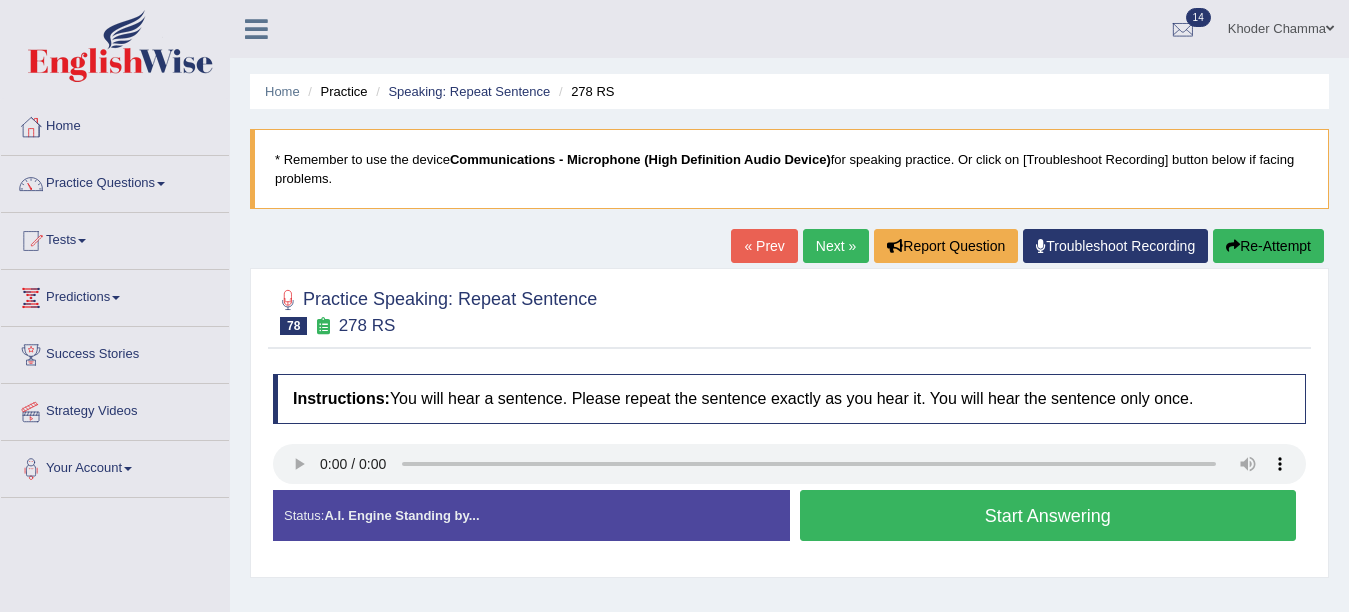 scroll, scrollTop: 0, scrollLeft: 0, axis: both 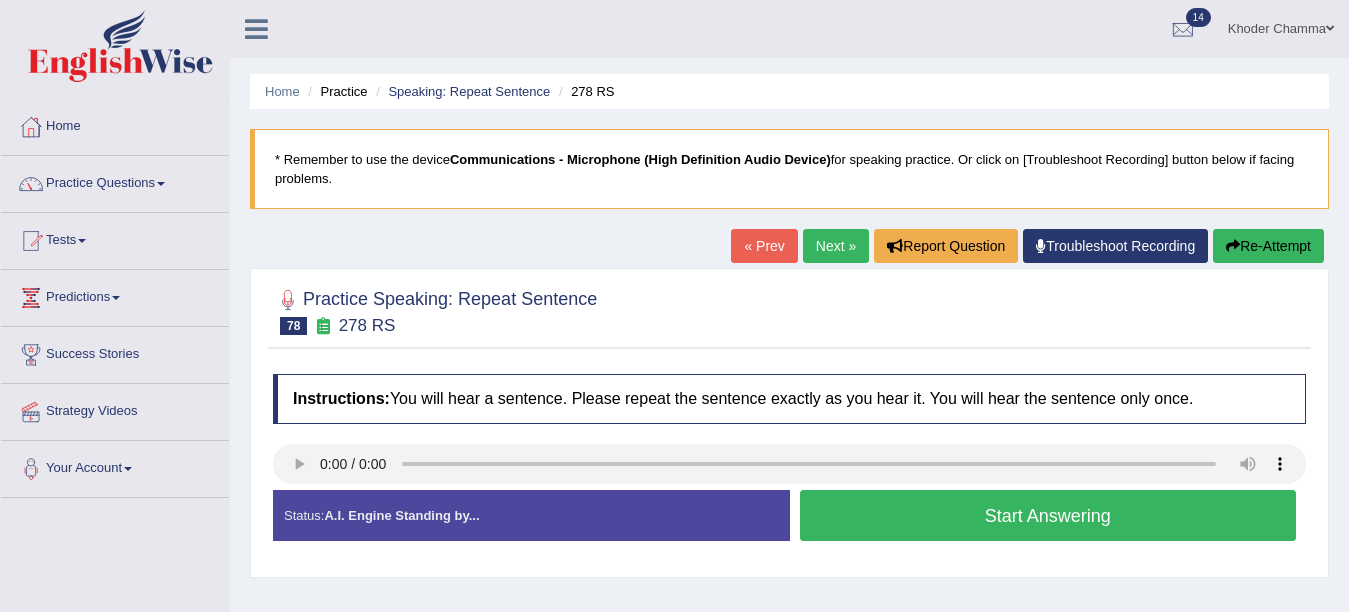 click on "Status:  A.I. Engine Standing by... Start Answering Stop Recording" at bounding box center [789, 525] 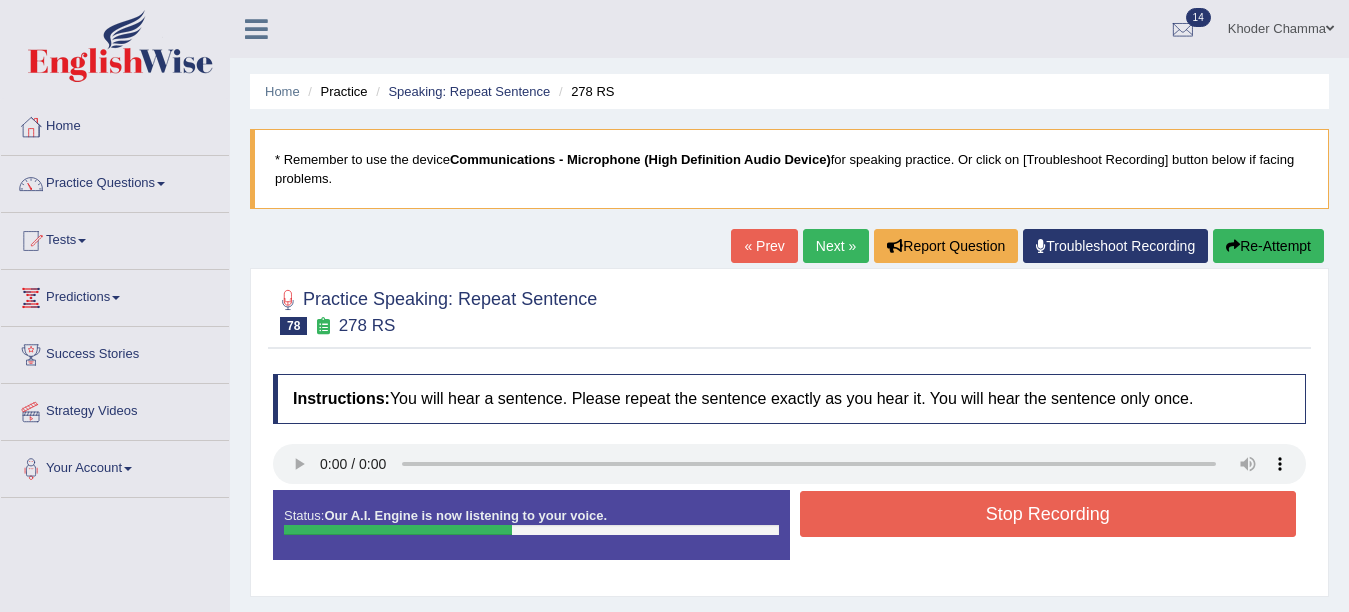 click on "Stop Recording" at bounding box center (1048, 514) 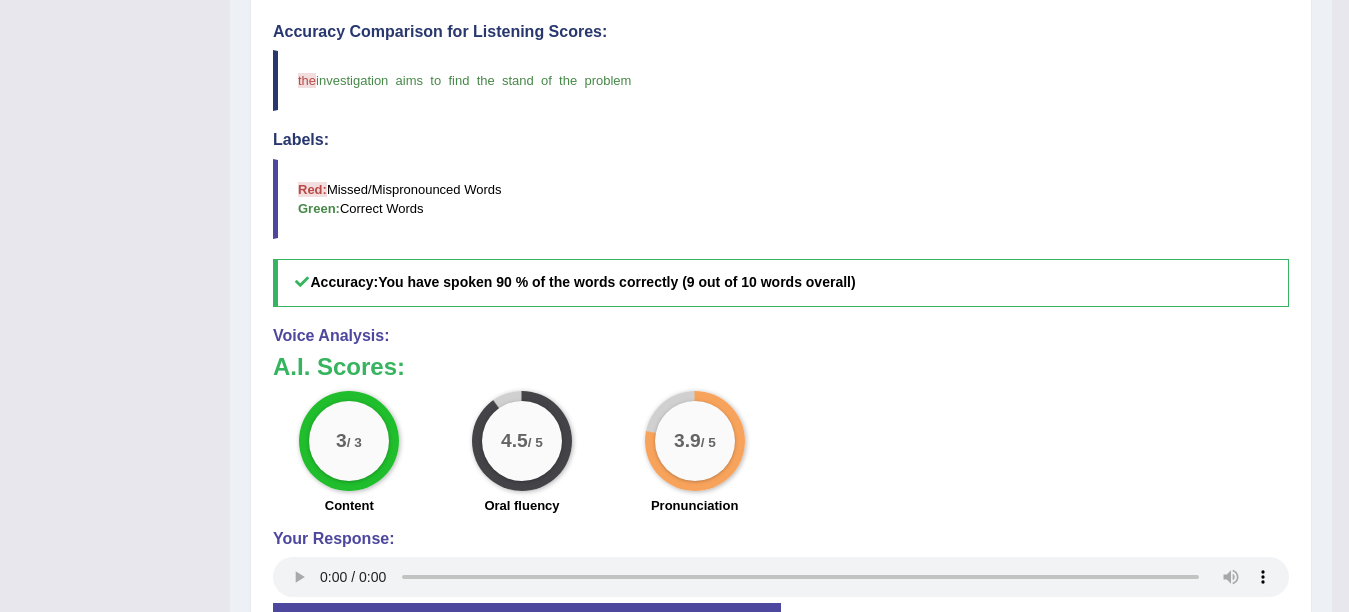 scroll, scrollTop: 600, scrollLeft: 0, axis: vertical 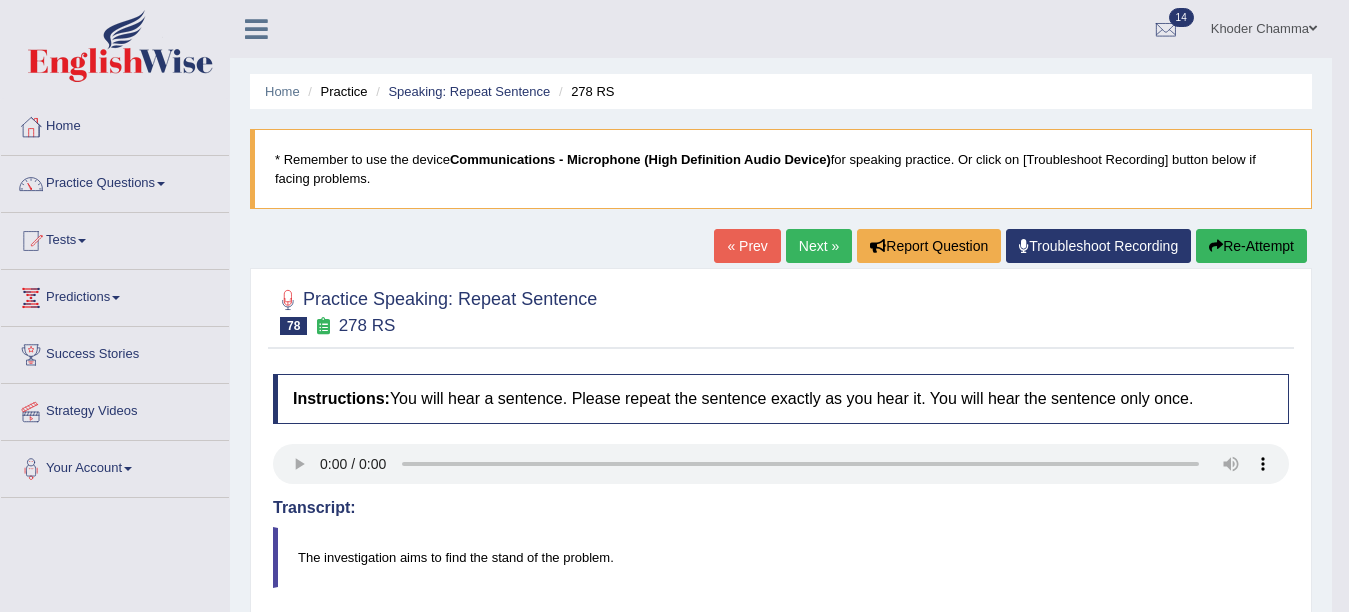 click on "Next »" at bounding box center (819, 246) 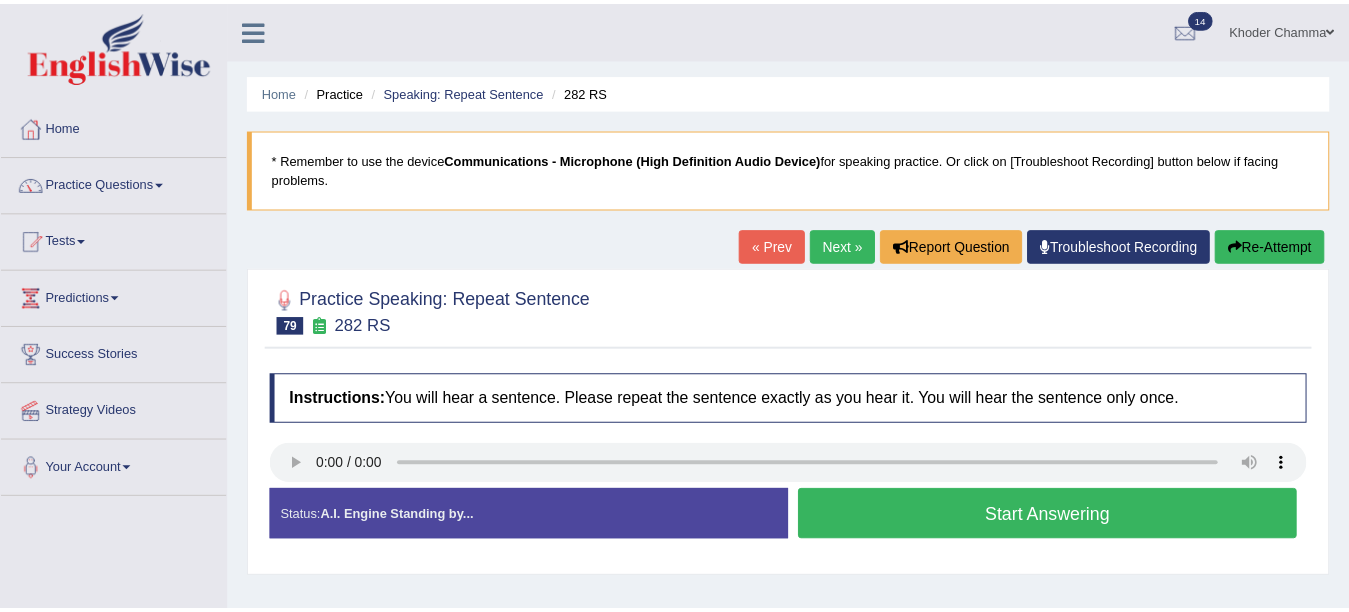scroll, scrollTop: 0, scrollLeft: 0, axis: both 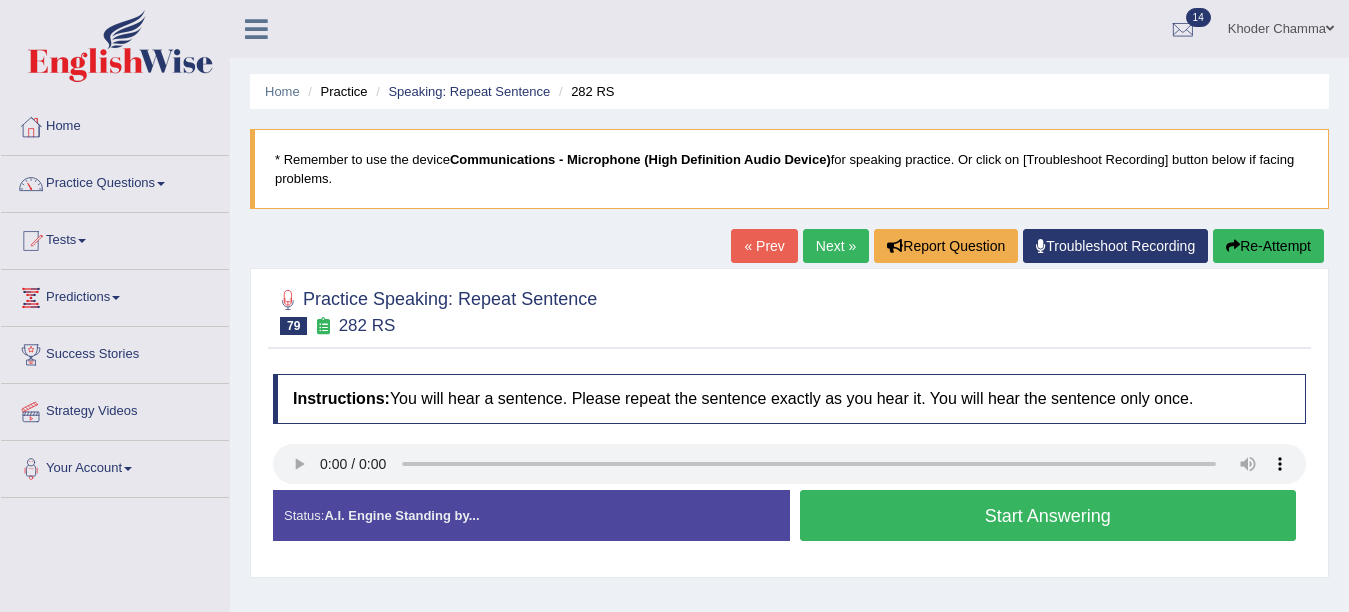 click on "Start Answering" at bounding box center (1048, 515) 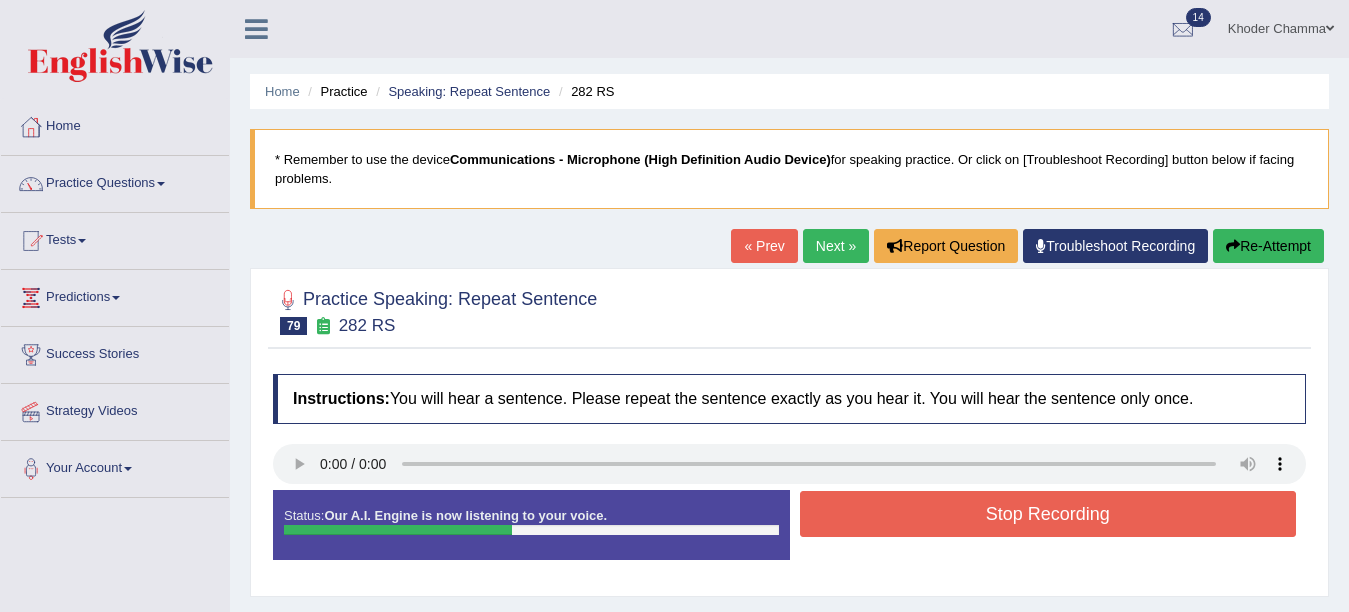 click on "Stop Recording" at bounding box center (1048, 514) 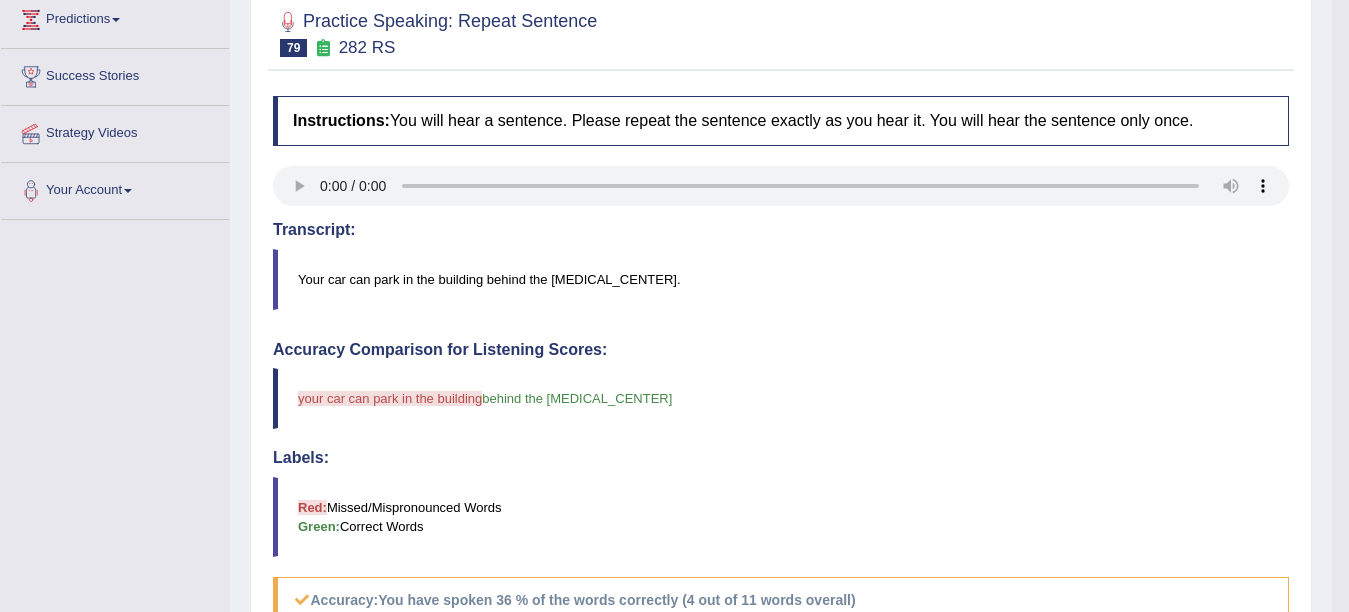 scroll, scrollTop: 280, scrollLeft: 0, axis: vertical 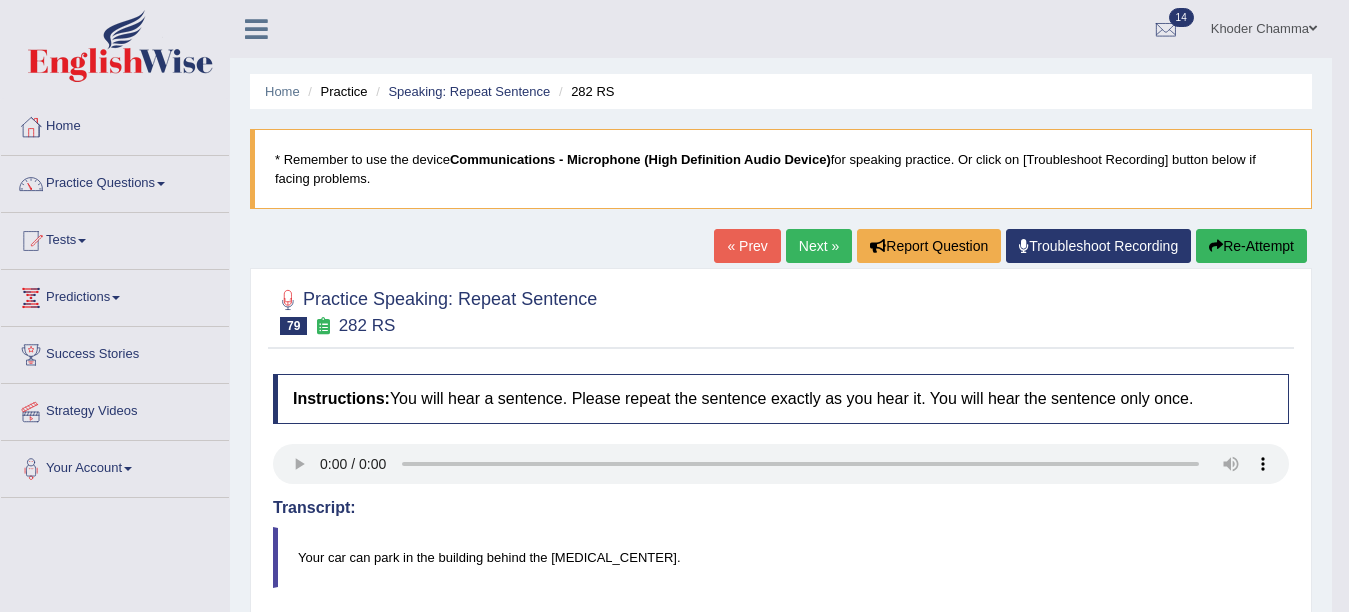 click on "Re-Attempt" at bounding box center [1251, 246] 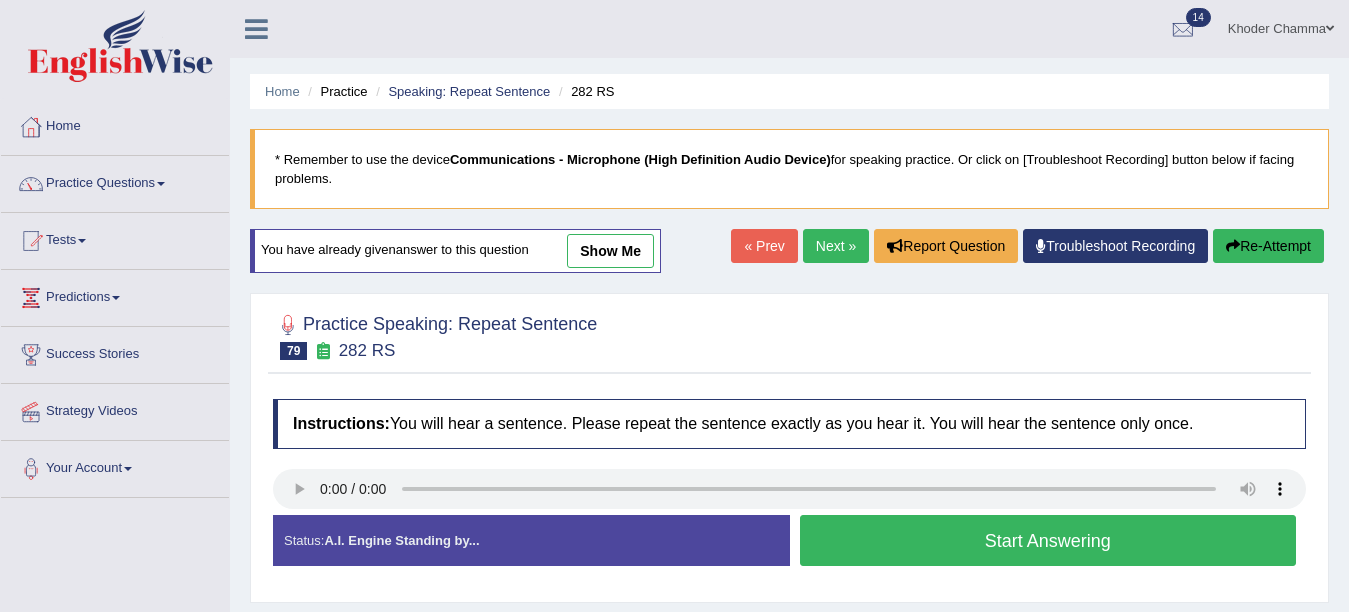 scroll, scrollTop: 0, scrollLeft: 0, axis: both 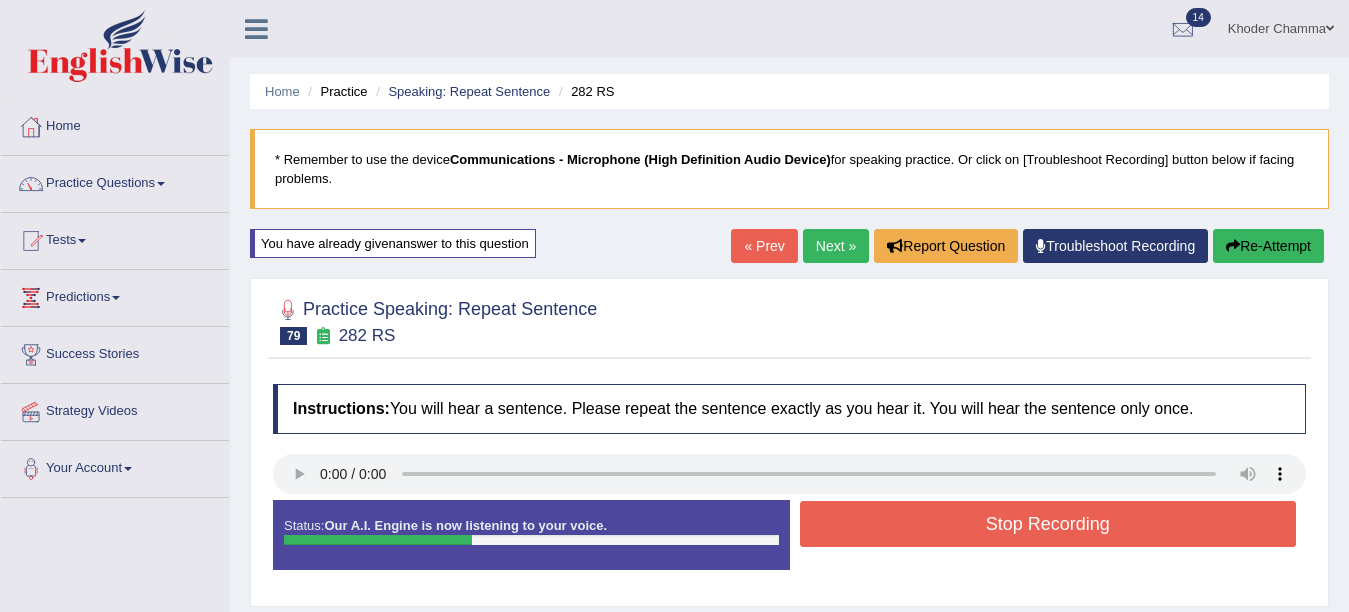 click on "Stop Recording" at bounding box center (1048, 524) 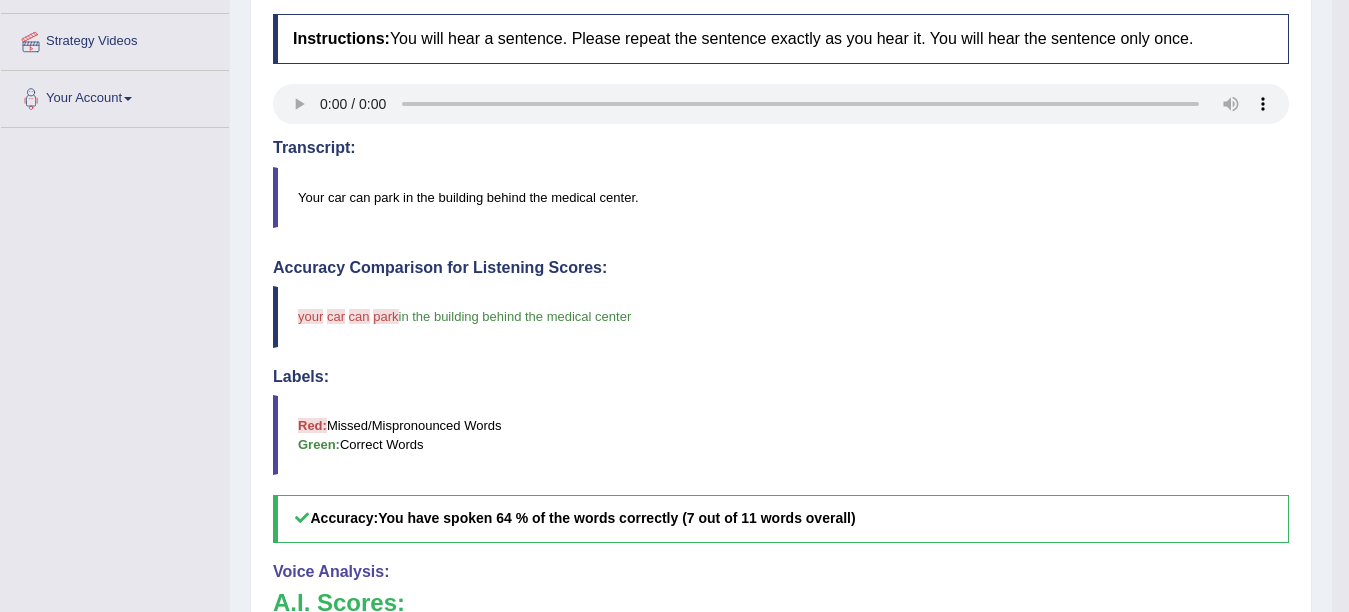 scroll, scrollTop: 400, scrollLeft: 0, axis: vertical 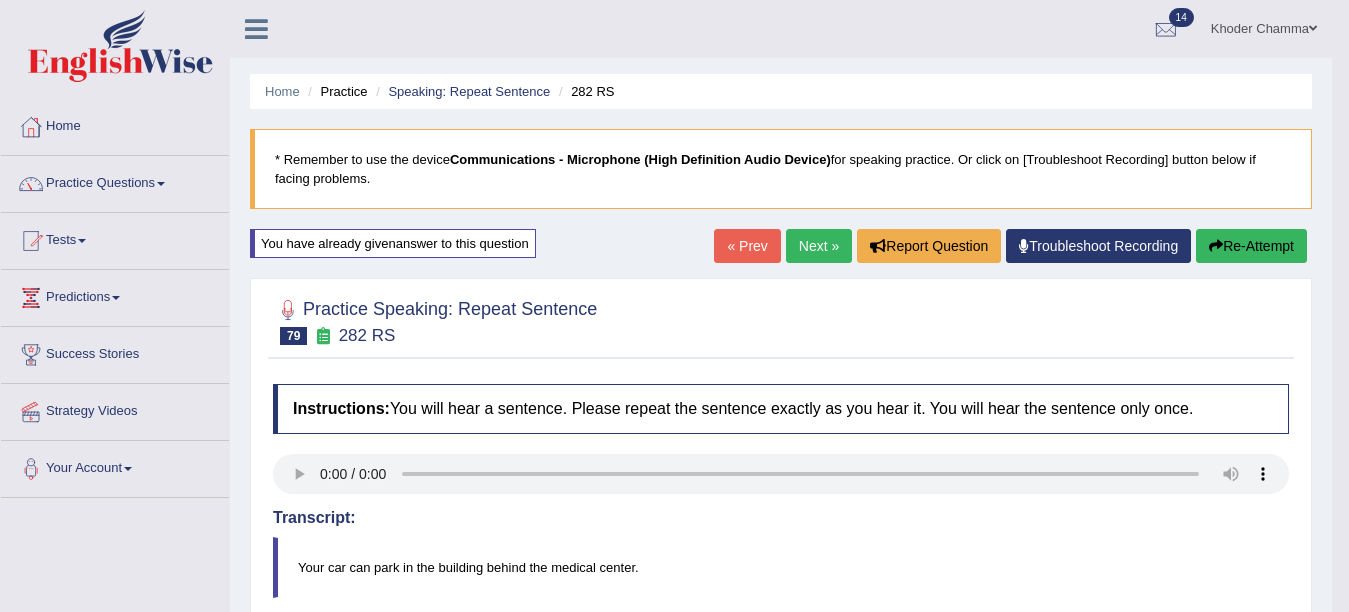 click on "Next »" at bounding box center (819, 246) 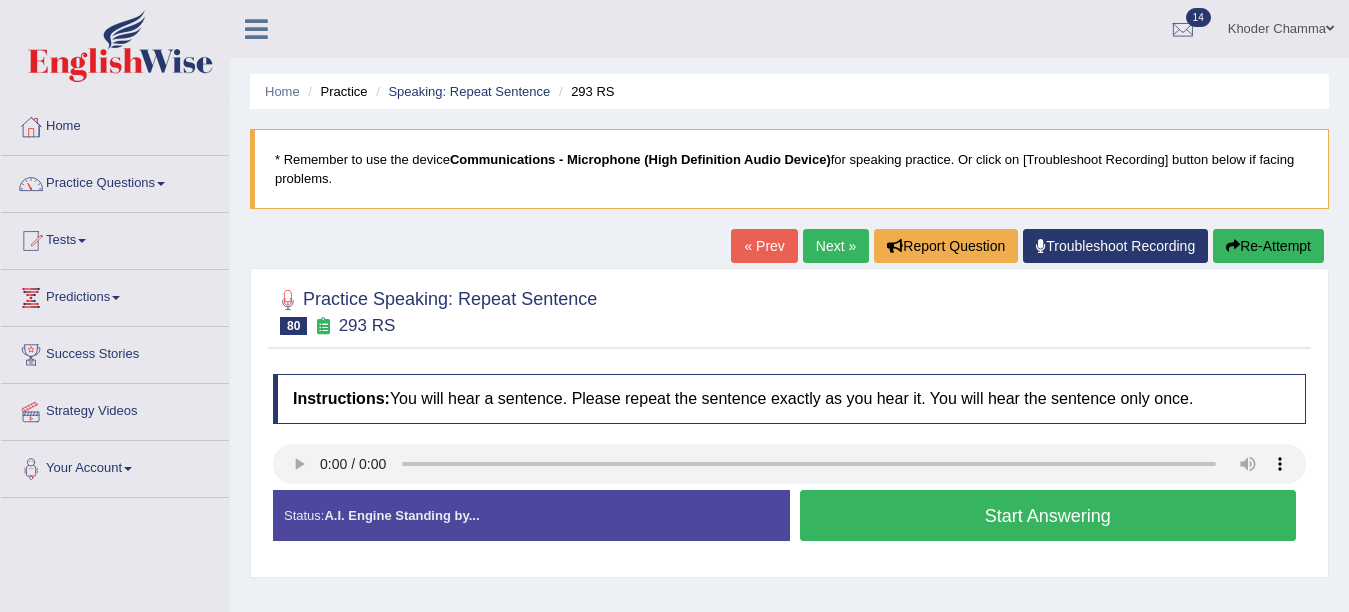 scroll, scrollTop: 0, scrollLeft: 0, axis: both 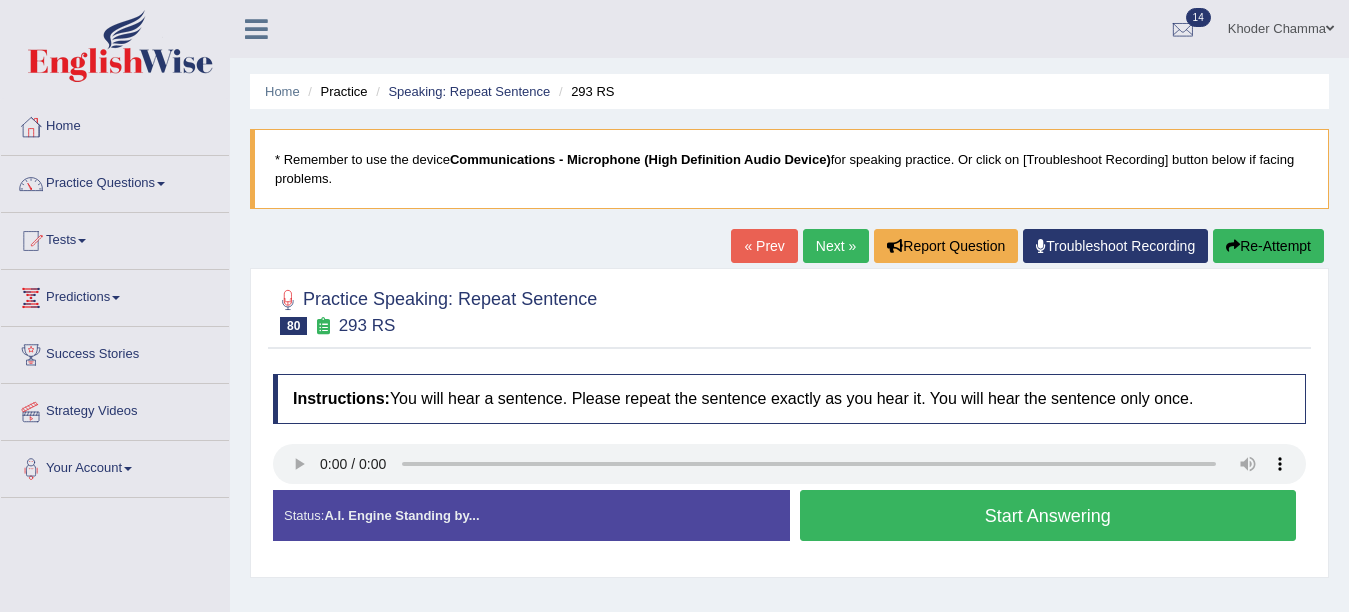 click on "Start Answering" at bounding box center (1048, 515) 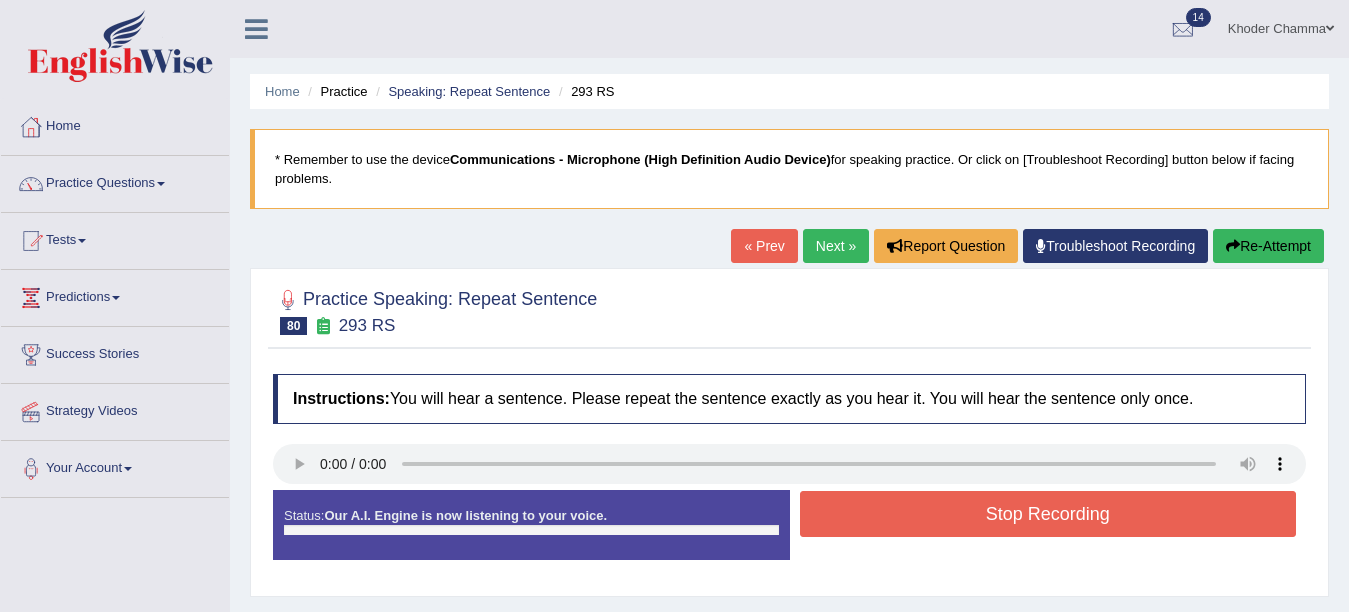 click on "Stop Recording" at bounding box center (1048, 514) 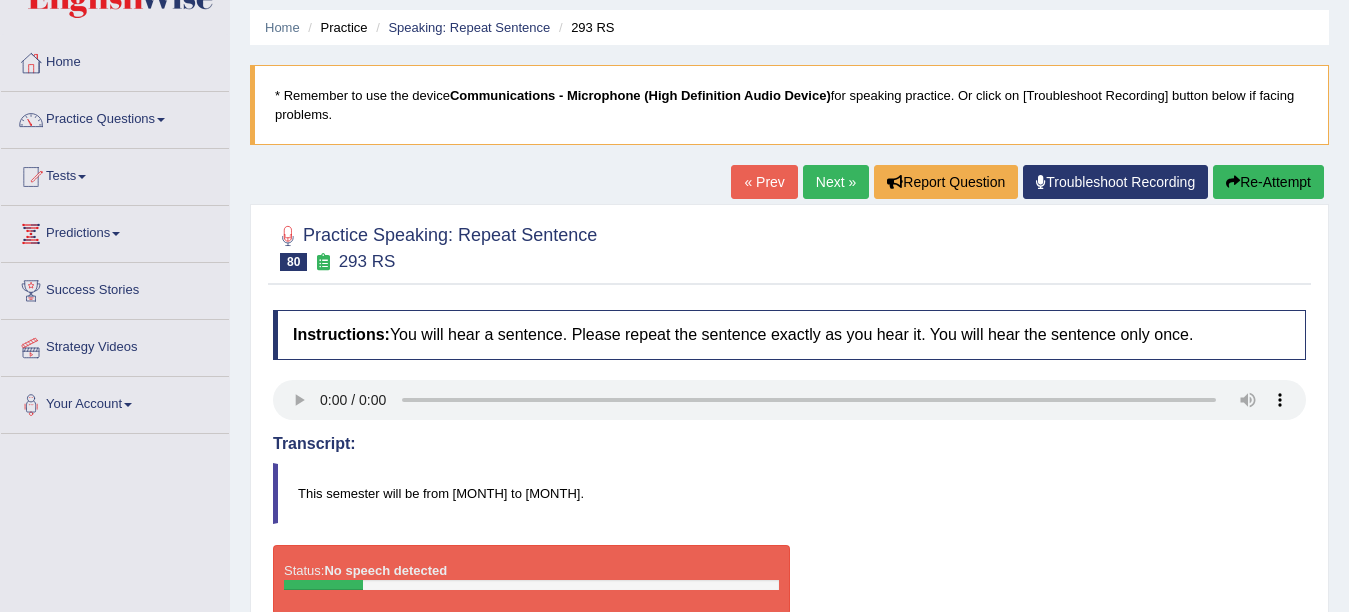 scroll, scrollTop: 31, scrollLeft: 0, axis: vertical 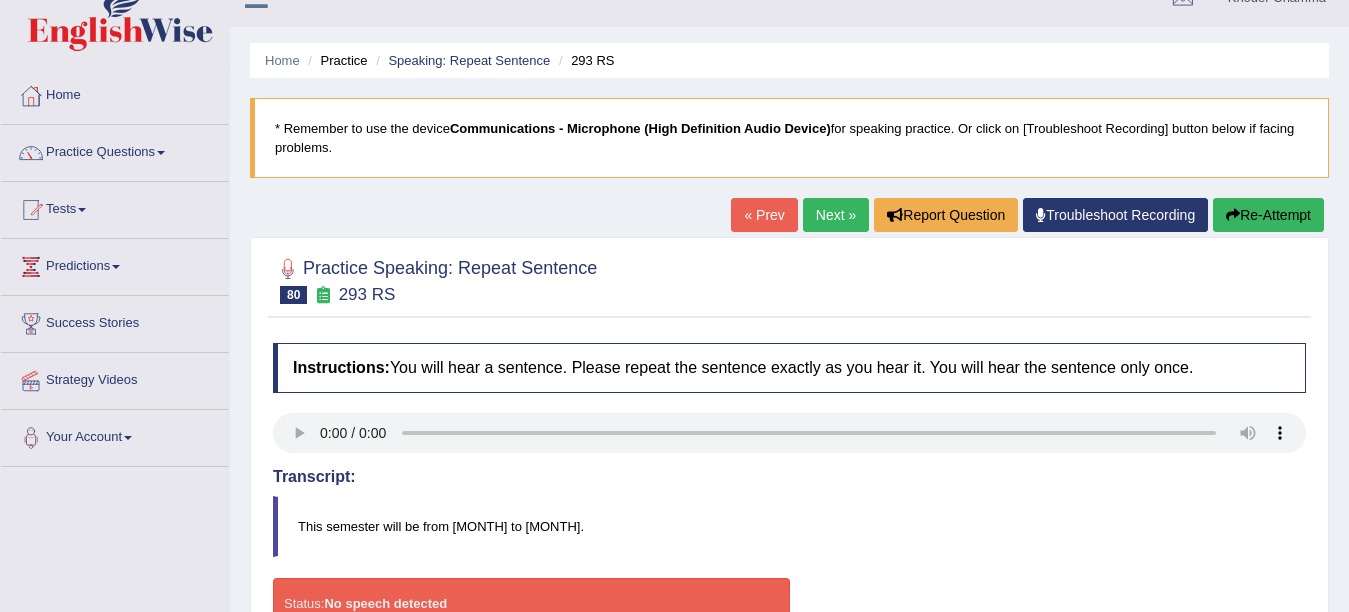 click on "Re-Attempt" at bounding box center [1268, 215] 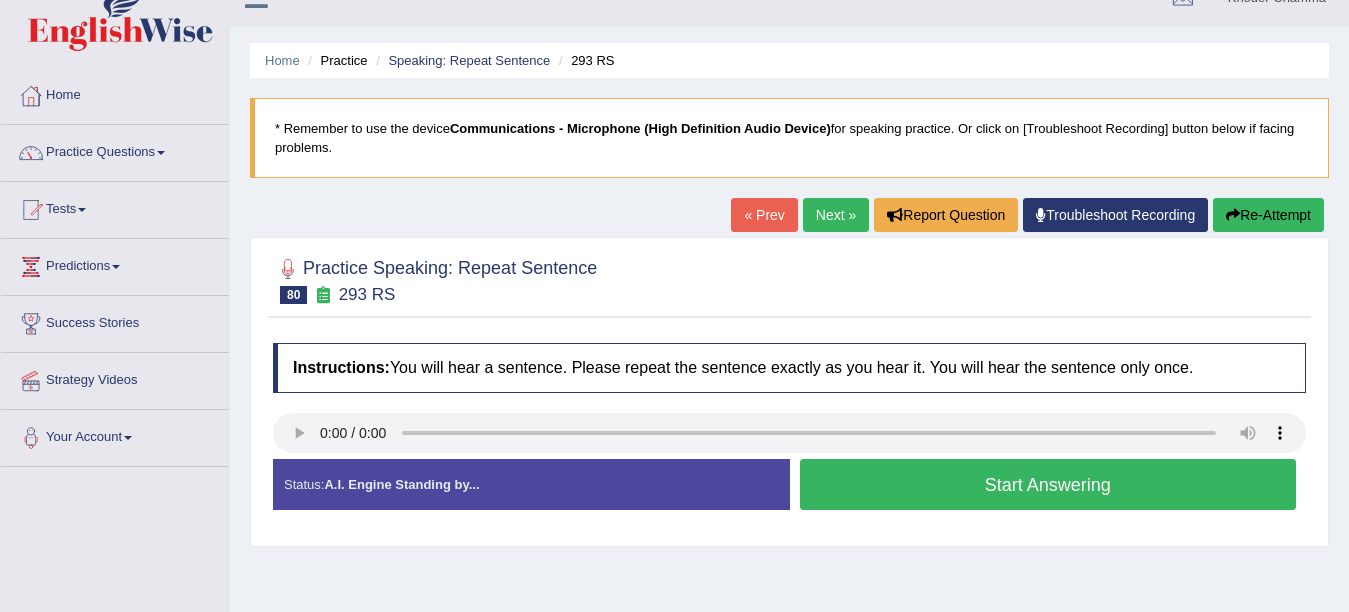 scroll, scrollTop: 31, scrollLeft: 0, axis: vertical 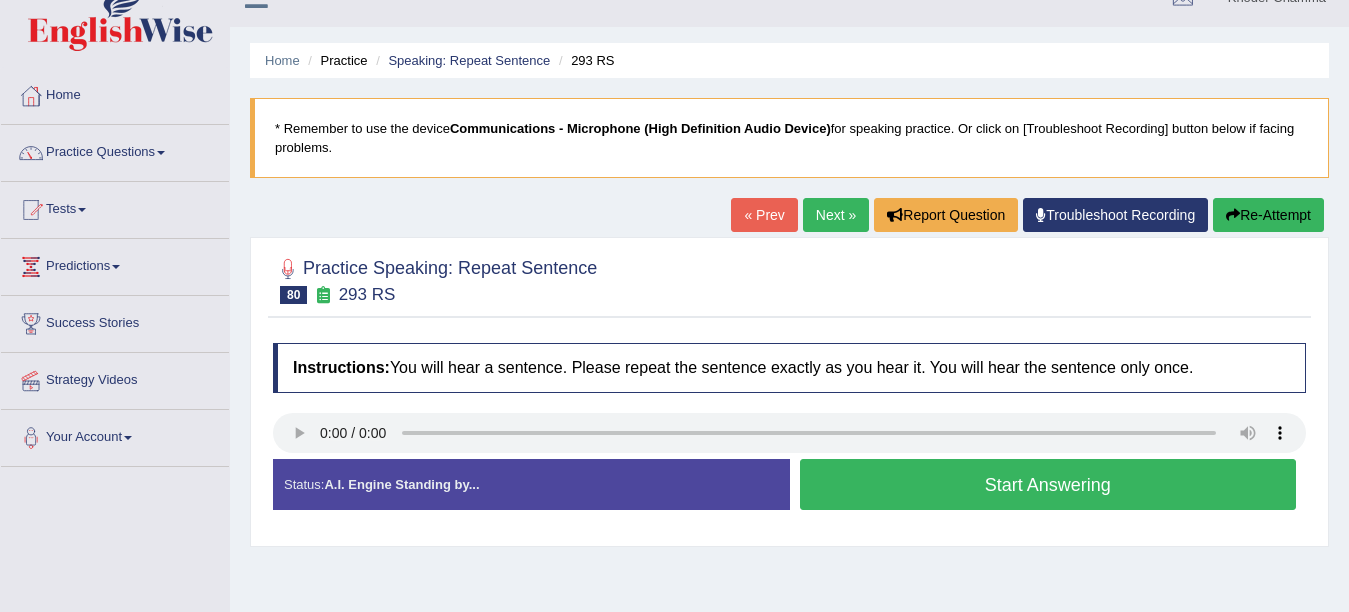 click on "Start Answering" at bounding box center (1048, 484) 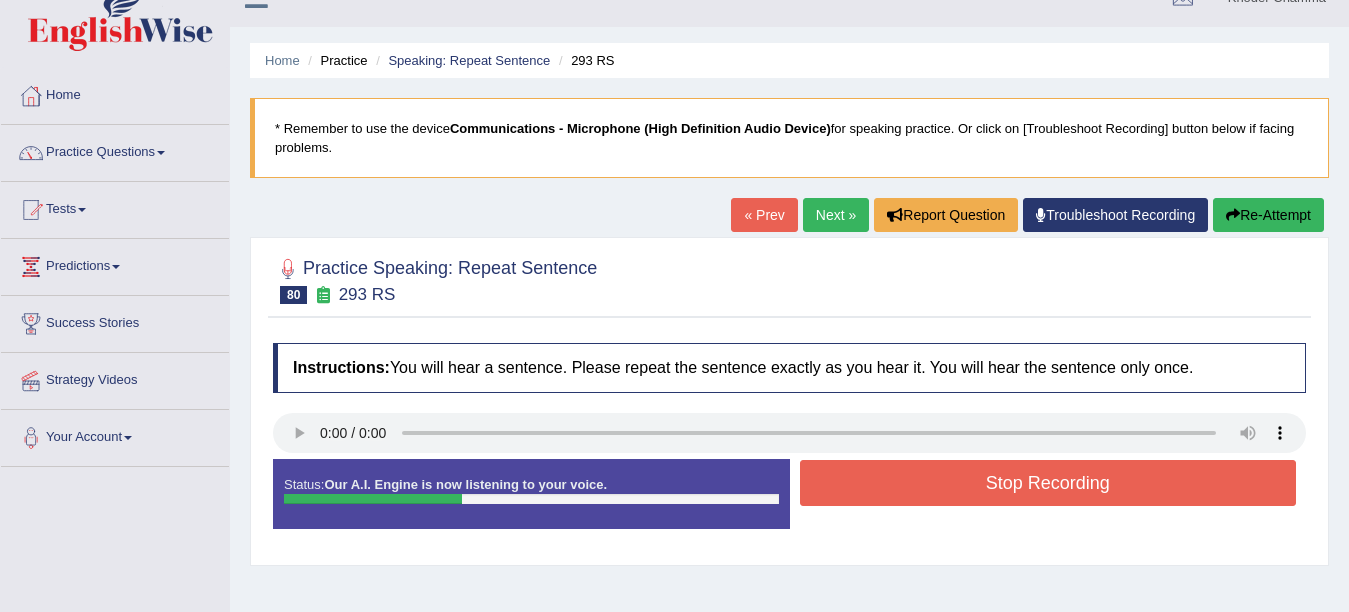 click on "Stop Recording" at bounding box center (1048, 483) 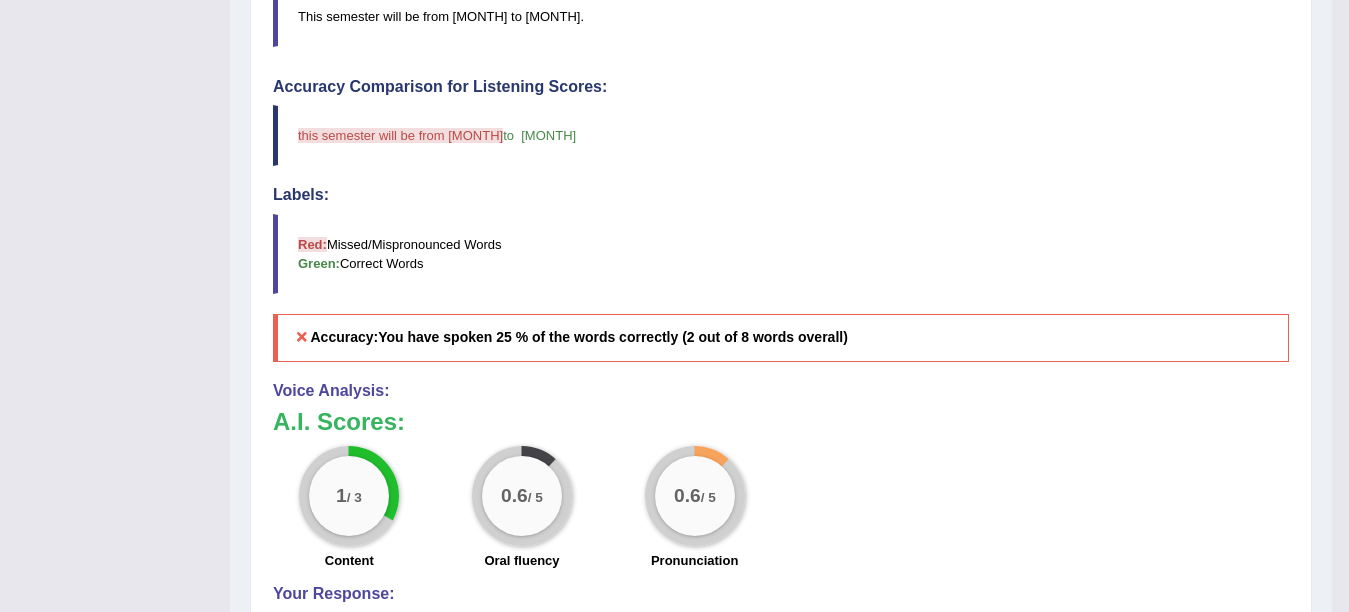 scroll, scrollTop: 551, scrollLeft: 0, axis: vertical 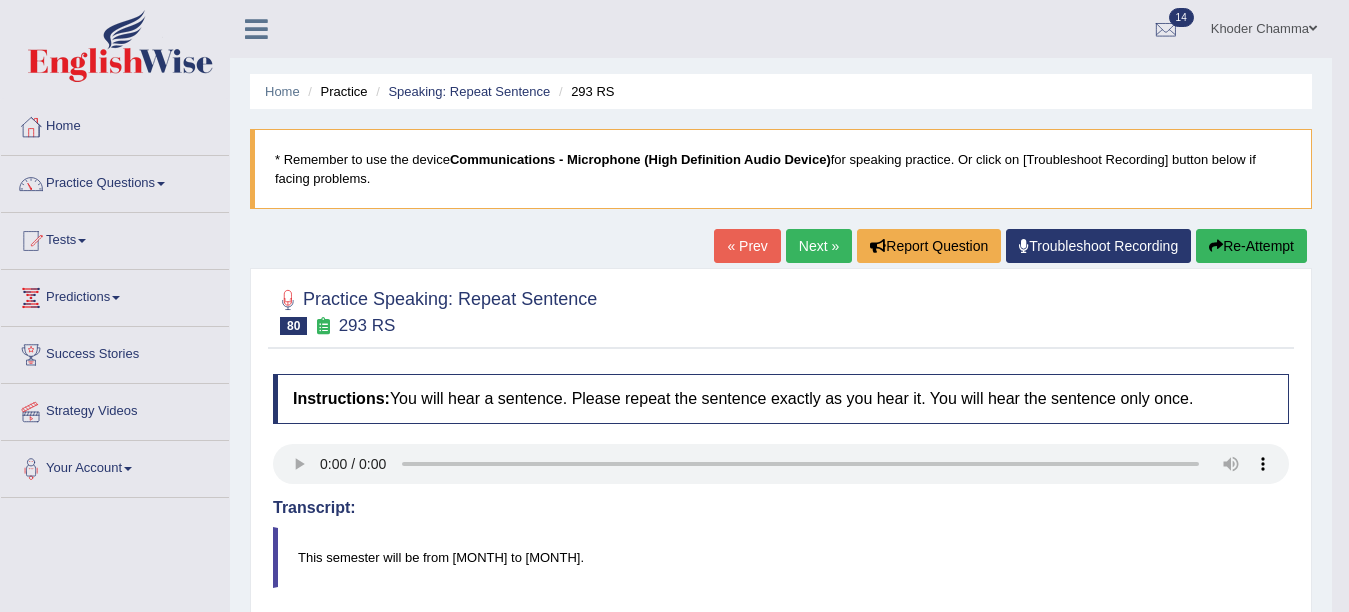 click on "Next »" at bounding box center [819, 246] 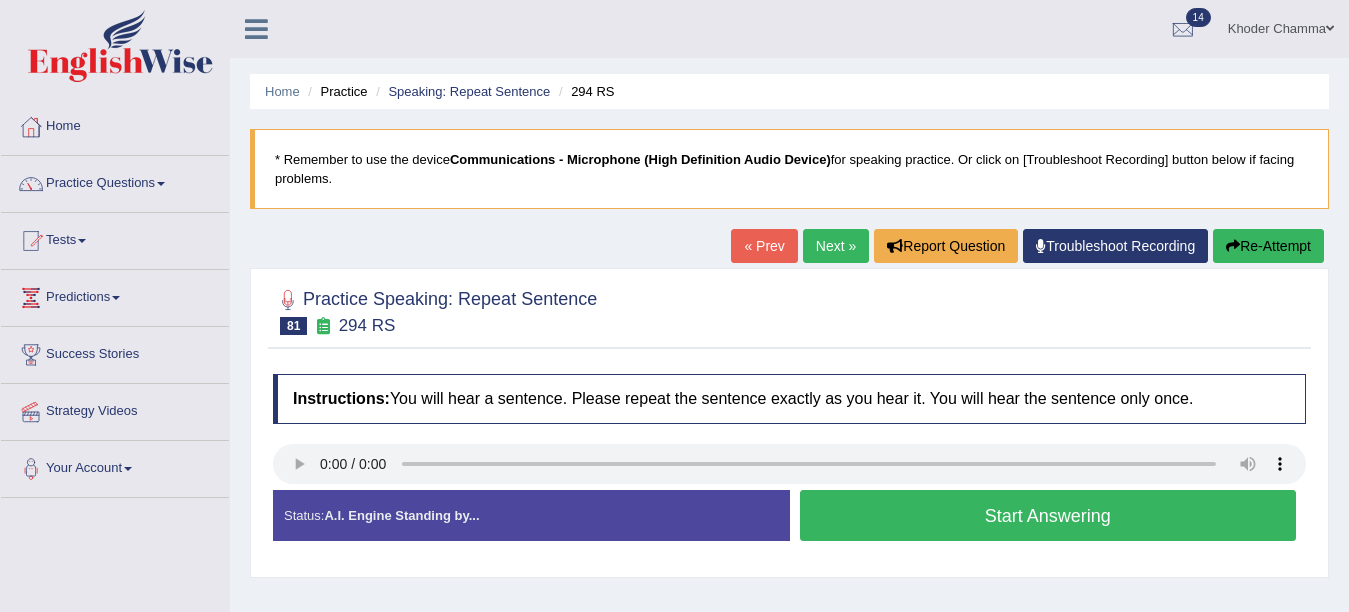scroll, scrollTop: 0, scrollLeft: 0, axis: both 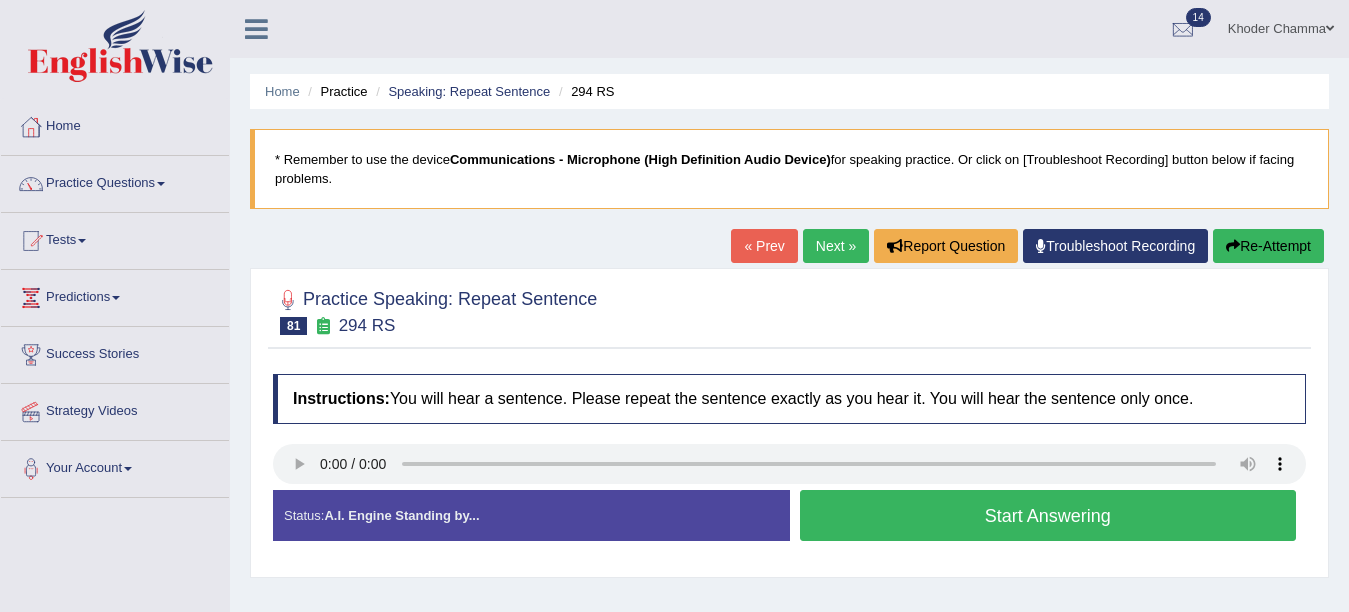 click on "Start Answering" at bounding box center (1048, 515) 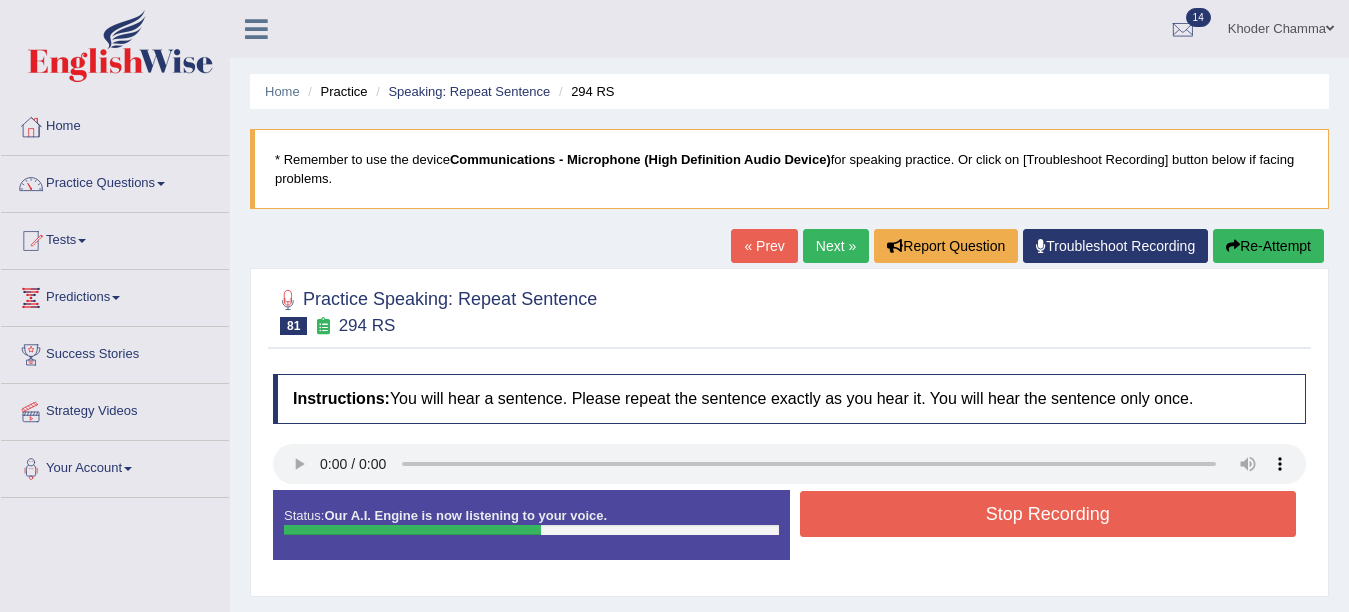 click on "Stop Recording" at bounding box center [1048, 514] 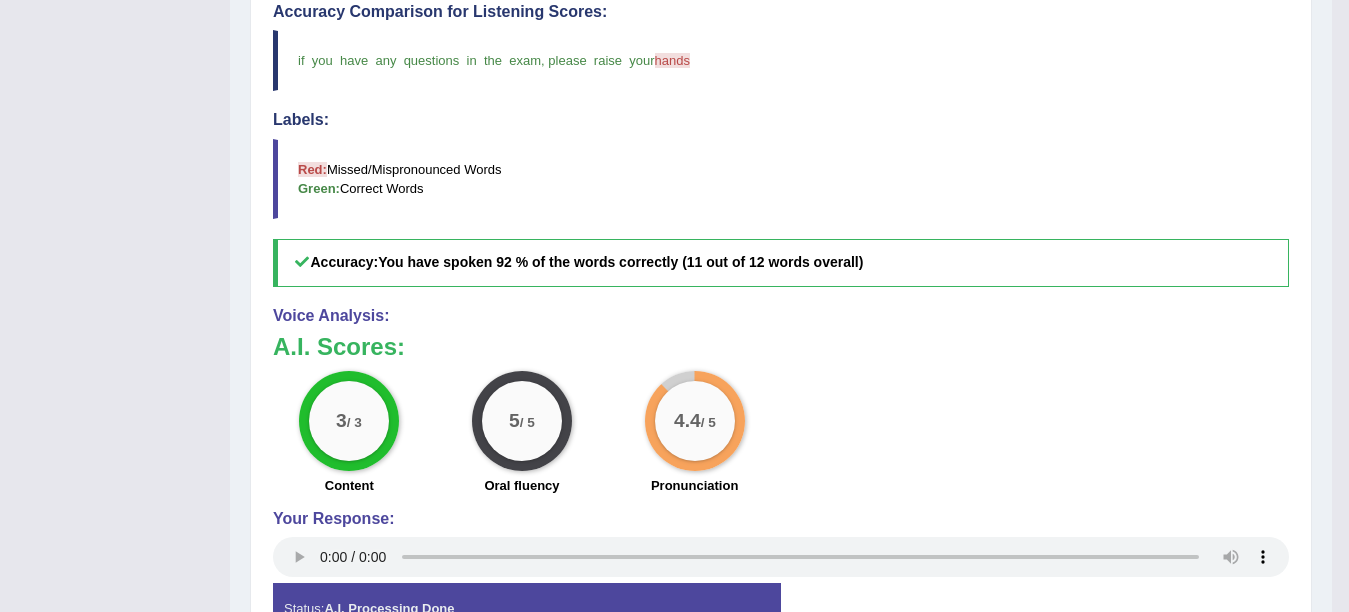 scroll, scrollTop: 640, scrollLeft: 0, axis: vertical 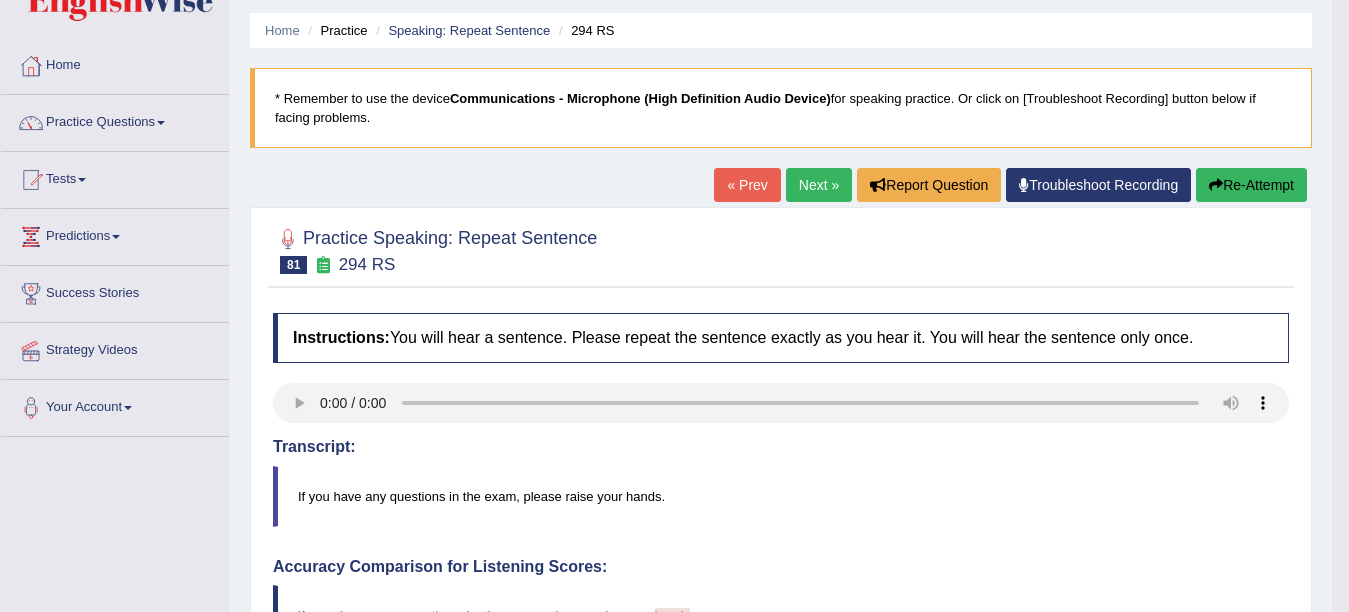 click on "Home
Practice
Speaking: Repeat Sentence
294 RS
* Remember to use the device  Communications - Microphone (High Definition Audio Device)  for speaking practice. Or click on [Troubleshoot Recording] button below if facing problems.
« Prev Next »  Report Question  Troubleshoot Recording  Re-Attempt
Practice Speaking: Repeat Sentence
81
294 RS
Instructions:  You will hear a sentence. Please repeat the sentence exactly as you hear it. You will hear the sentence only once.
Transcript: If you have any questions in the exam, please raise your hands. Created with Highcharts 7.1.2 Too low Too high Time Pitch meter: 0 2 4 6 8 10 Created with Highcharts 7.1.2 Great Too slow Too fast Time Speech pace meter: 0 10 20 30 40 Accuracy Comparison for Listening Scores: if     you     have     any     questions" at bounding box center (781, 599) 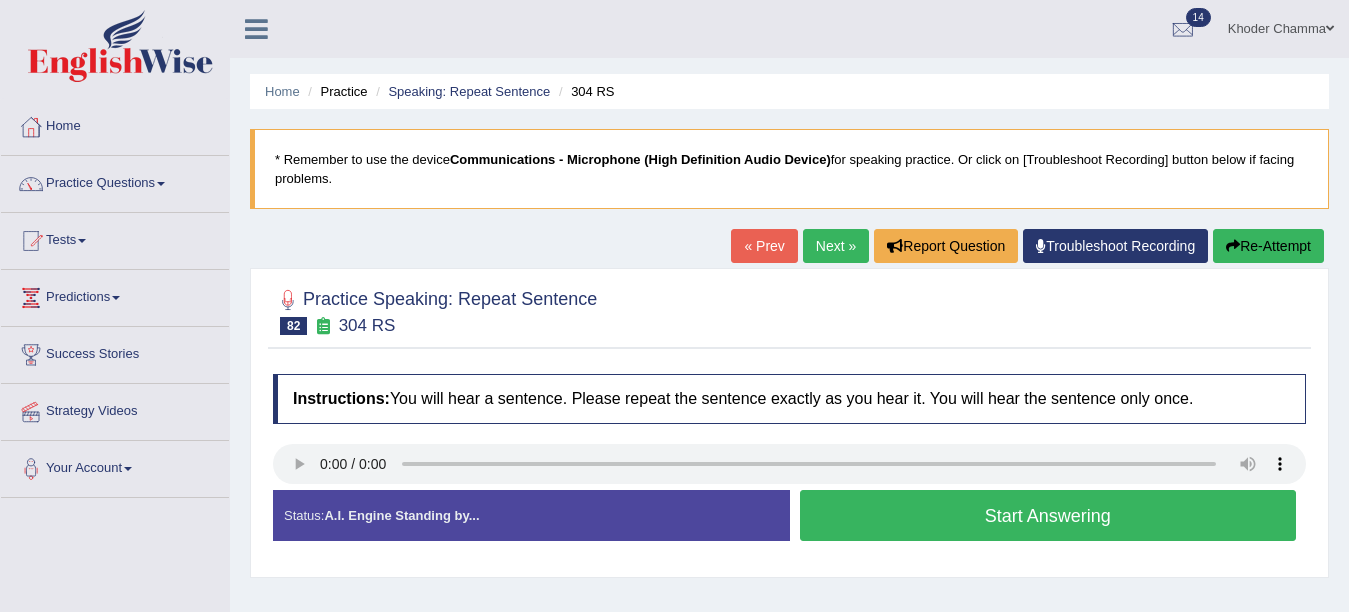 scroll, scrollTop: 0, scrollLeft: 0, axis: both 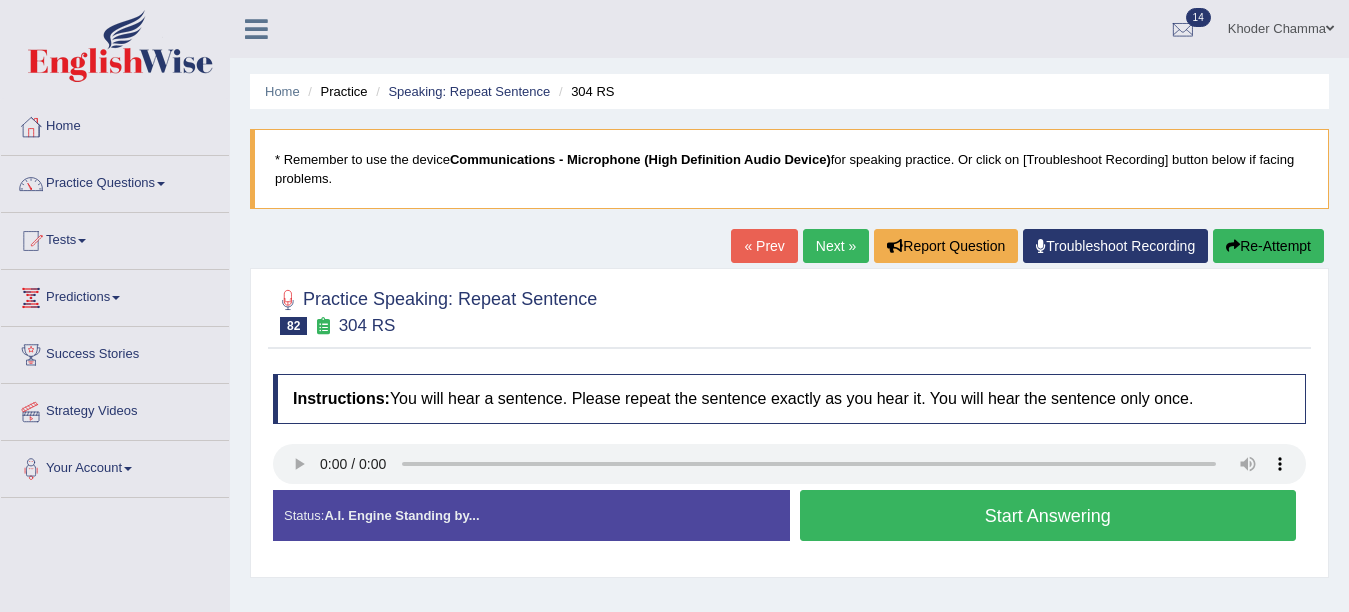 click on "Start Answering" at bounding box center [1048, 515] 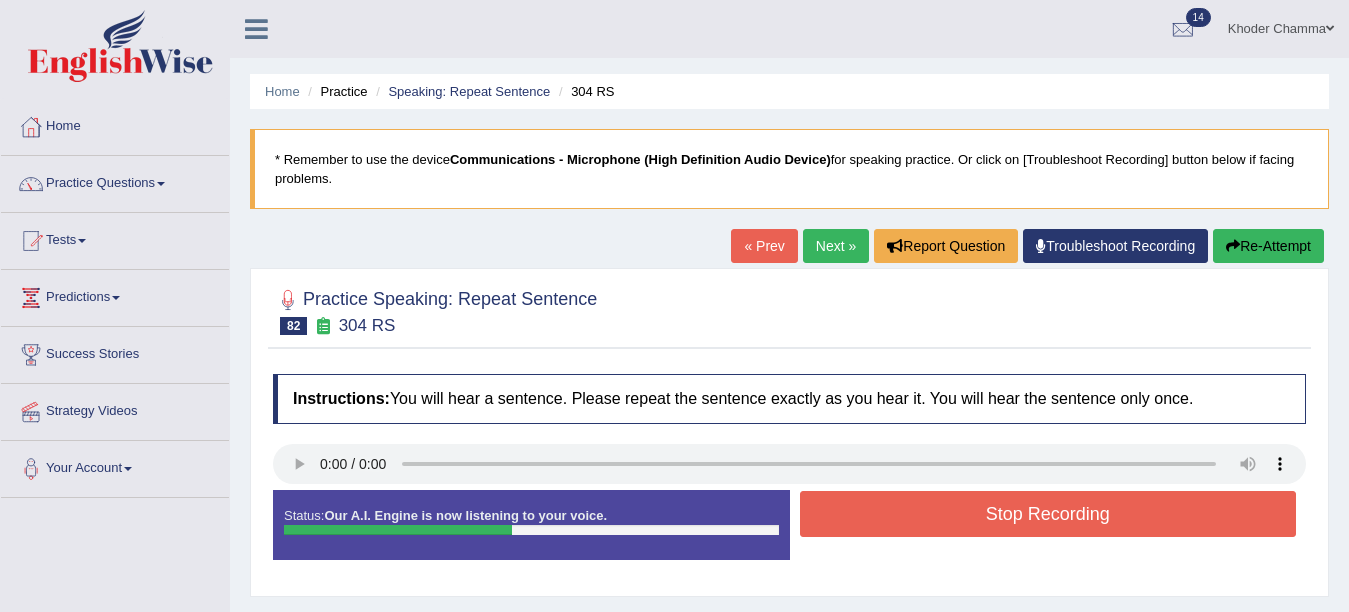 click on "Stop Recording" at bounding box center [1048, 514] 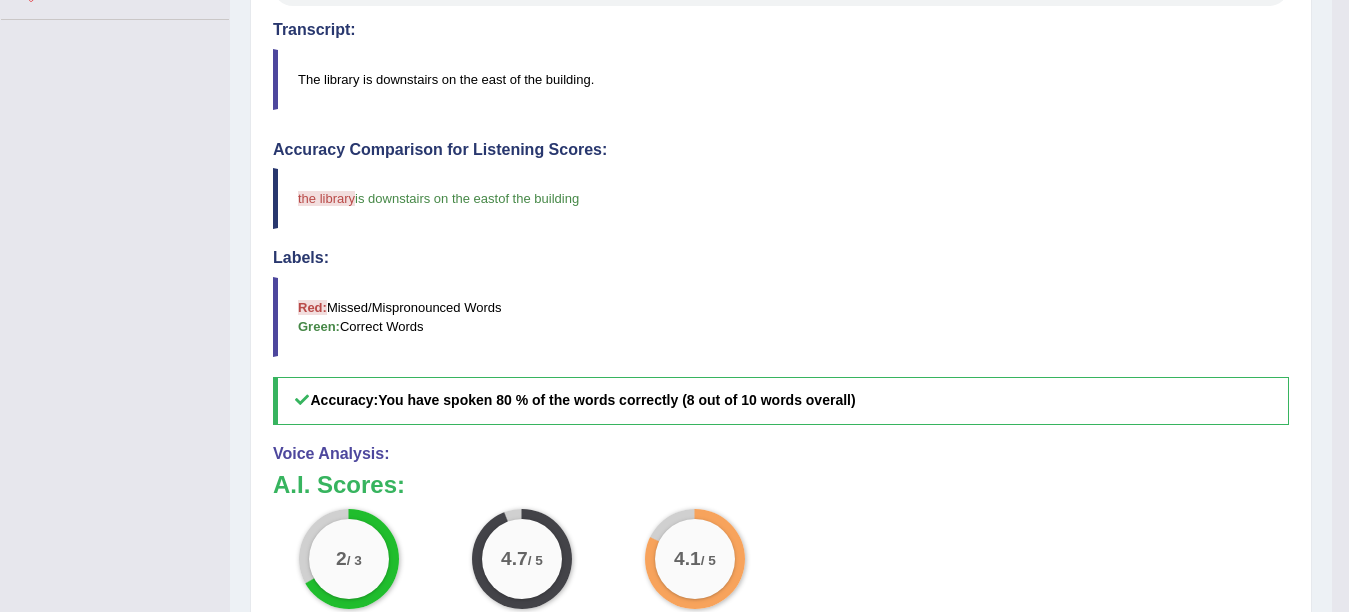 scroll, scrollTop: 480, scrollLeft: 0, axis: vertical 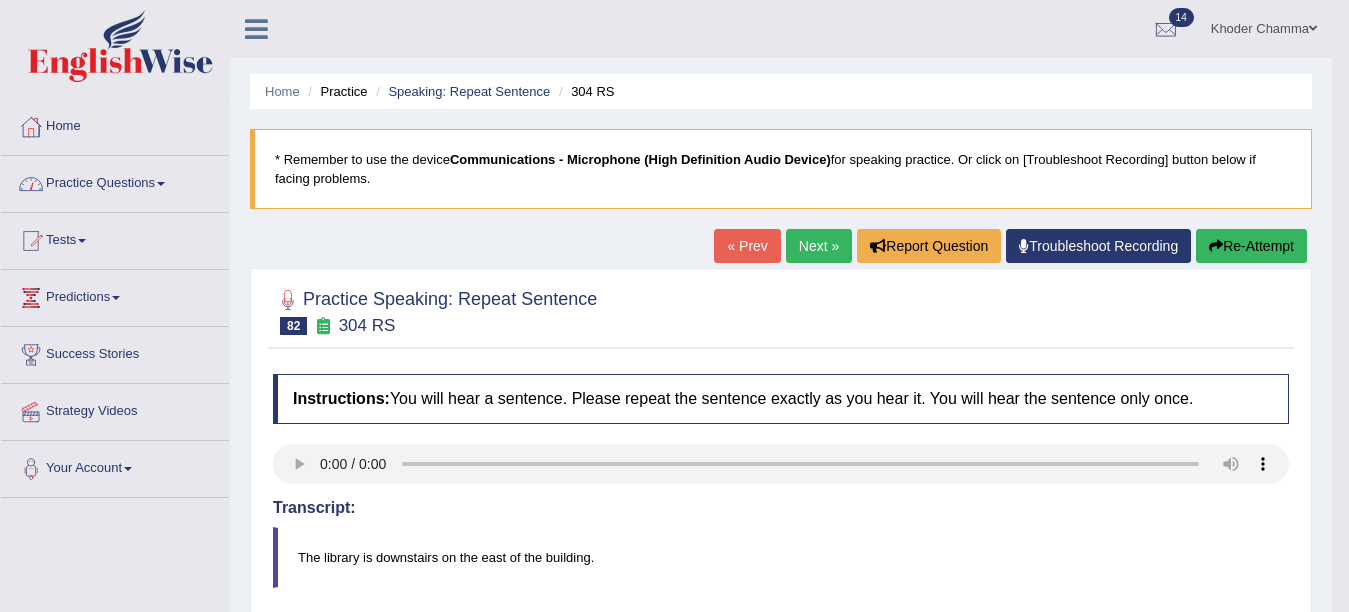 click on "Practice Questions" at bounding box center [115, 181] 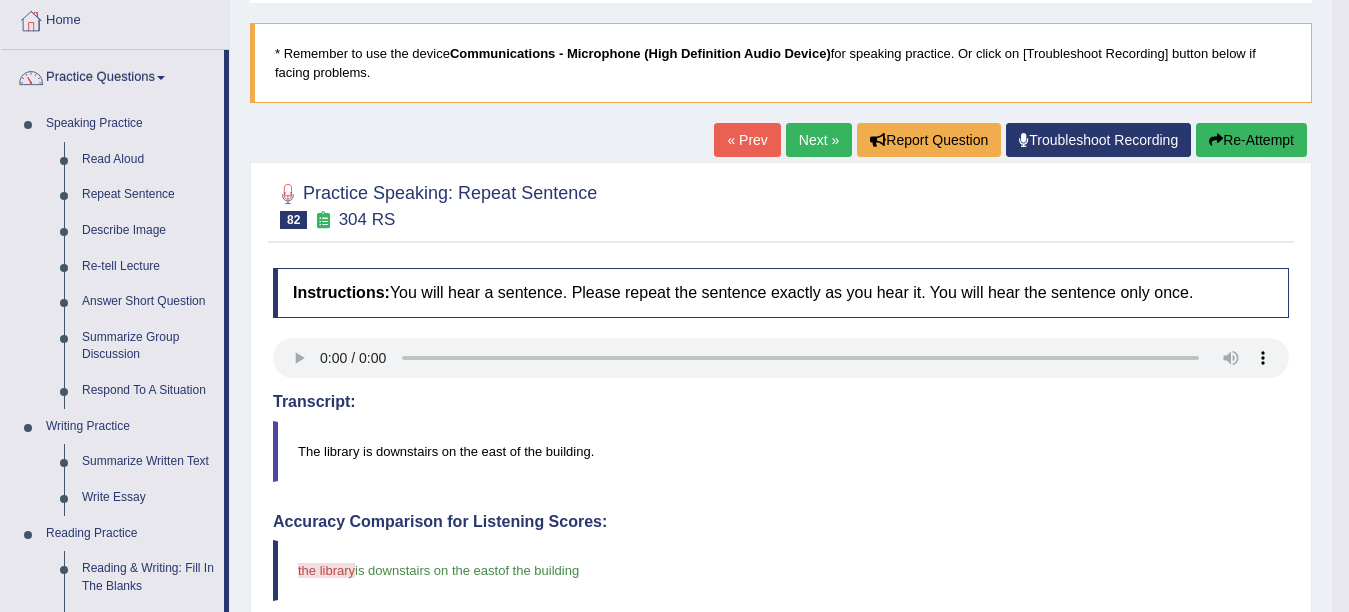 scroll, scrollTop: 111, scrollLeft: 0, axis: vertical 